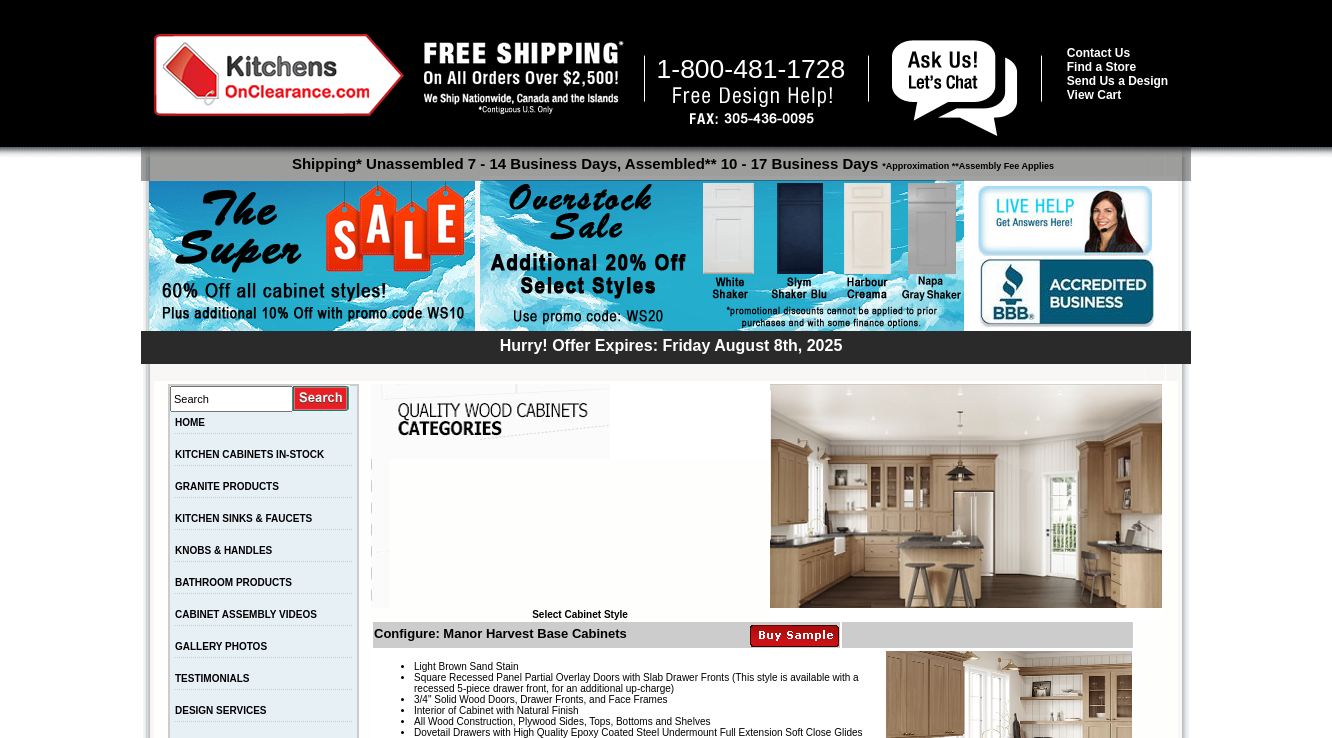 scroll, scrollTop: 0, scrollLeft: 0, axis: both 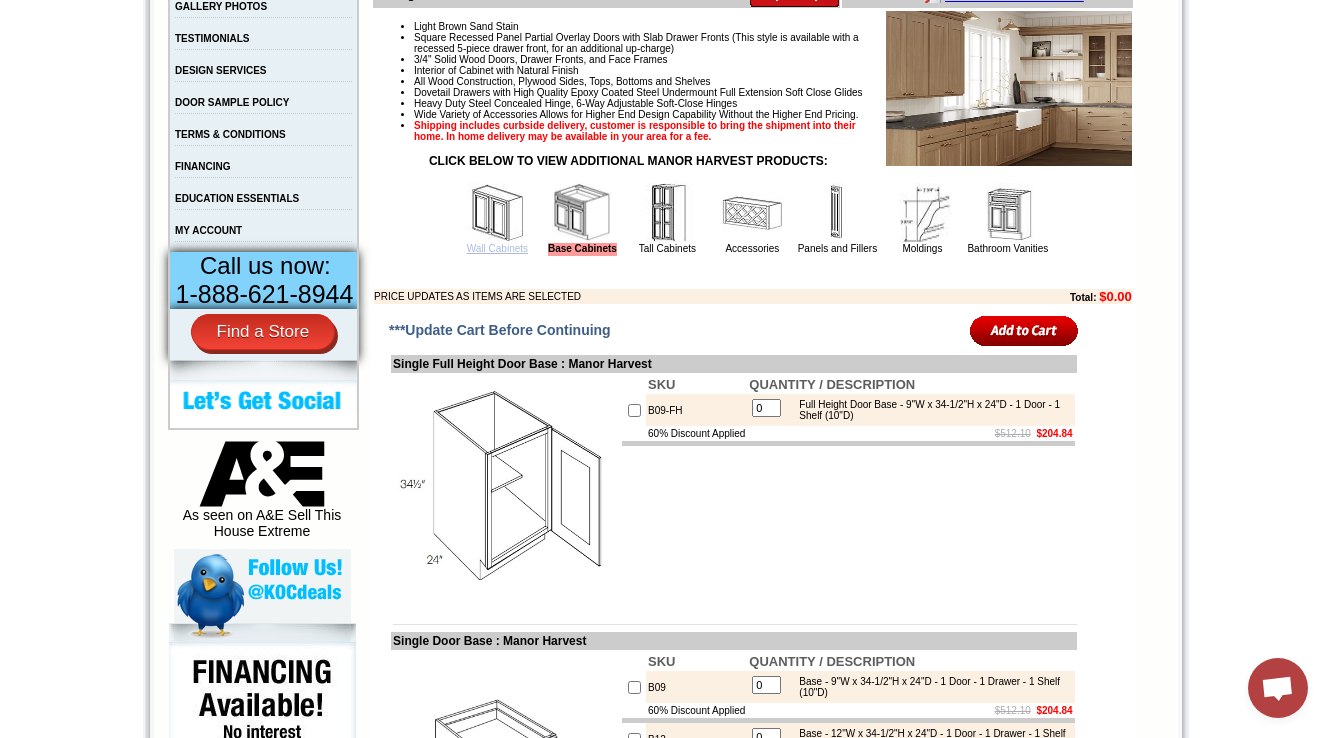 click on "Wall Cabinets" at bounding box center (497, 248) 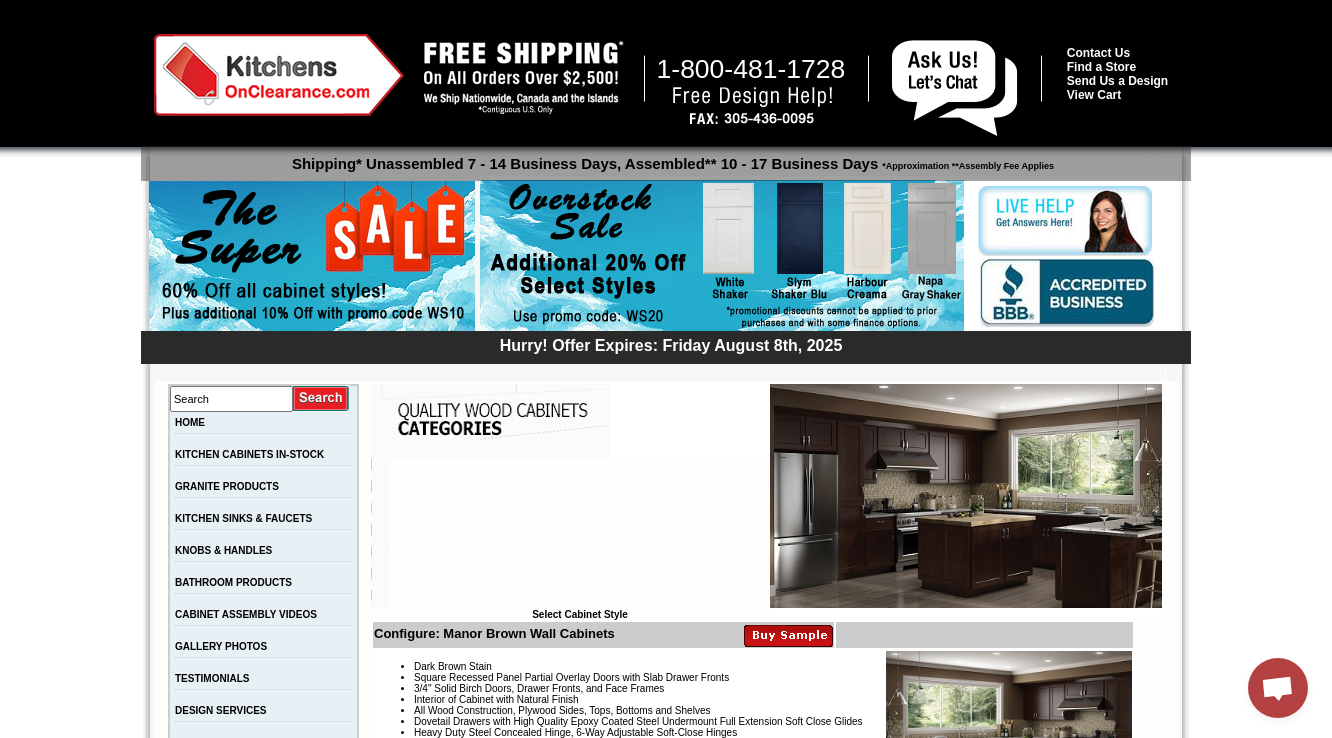scroll, scrollTop: 0, scrollLeft: 0, axis: both 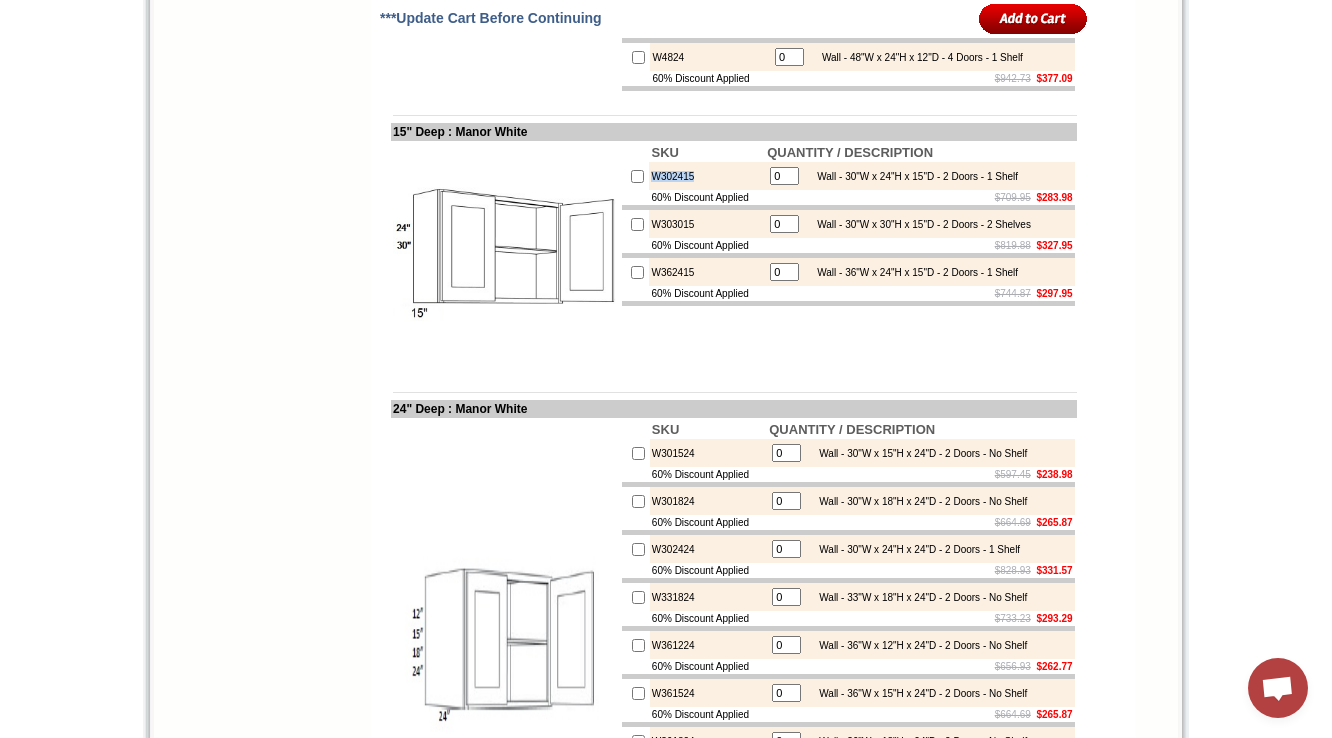 drag, startPoint x: 673, startPoint y: 347, endPoint x: 649, endPoint y: 347, distance: 24 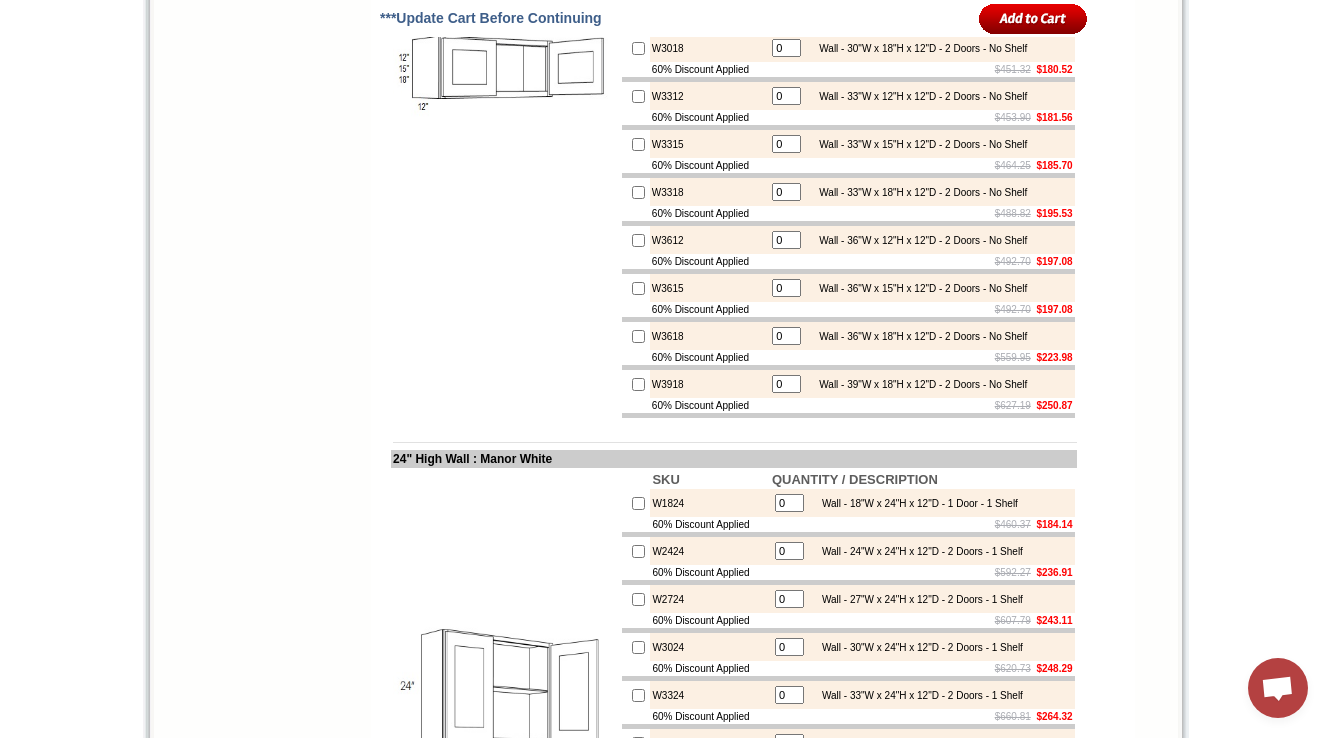 scroll, scrollTop: 3908, scrollLeft: 0, axis: vertical 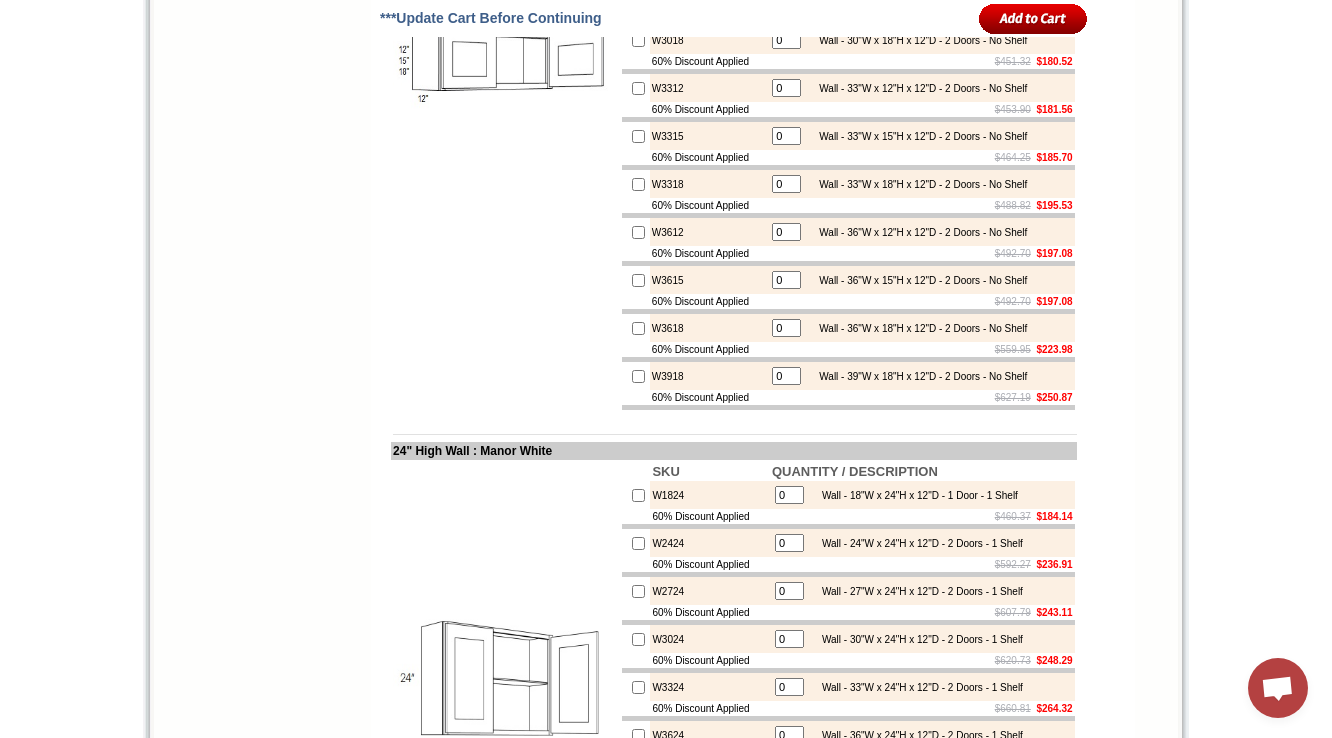 click on "Search
HOME
KITCHEN CABINETS IN-STOCK
GRANITE PRODUCTS
KITCHEN SINKS & FAUCETS
KNOBS & HANDLES
BATHROOM PRODUCTS
CABINET ASSEMBLY VIDEOS
GALLERY PHOTOS
TESTIMONIALS
DESIGN SERVICES
DOOR SAMPLE POLICY
TERMS & CONDITIONS
FINANCING
EDUCATION ESSENTIALS
MY ACCOUNT
Call us now:
[PHONE]
Find a Store
As seen on A&E Sell This House Extreme" at bounding box center (262, 85) 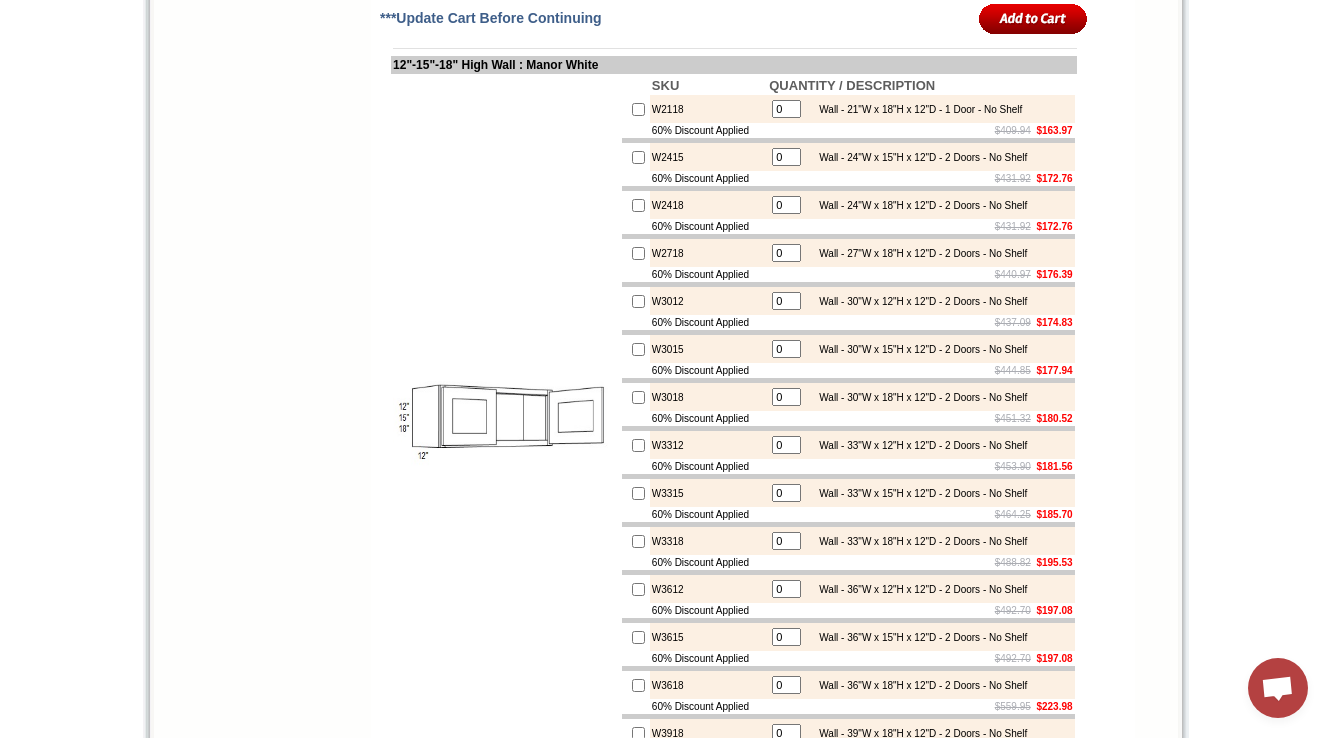 scroll, scrollTop: 3579, scrollLeft: 0, axis: vertical 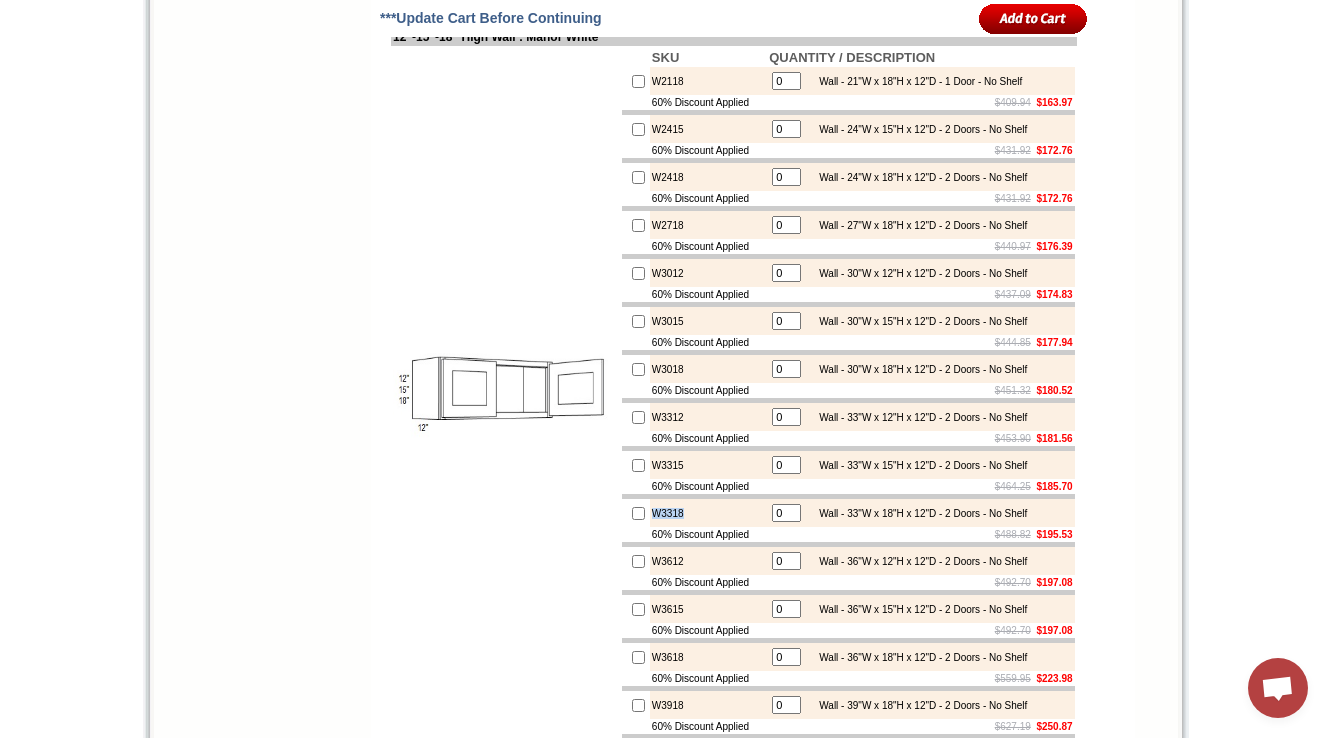 drag, startPoint x: 685, startPoint y: 660, endPoint x: 651, endPoint y: 659, distance: 34.0147 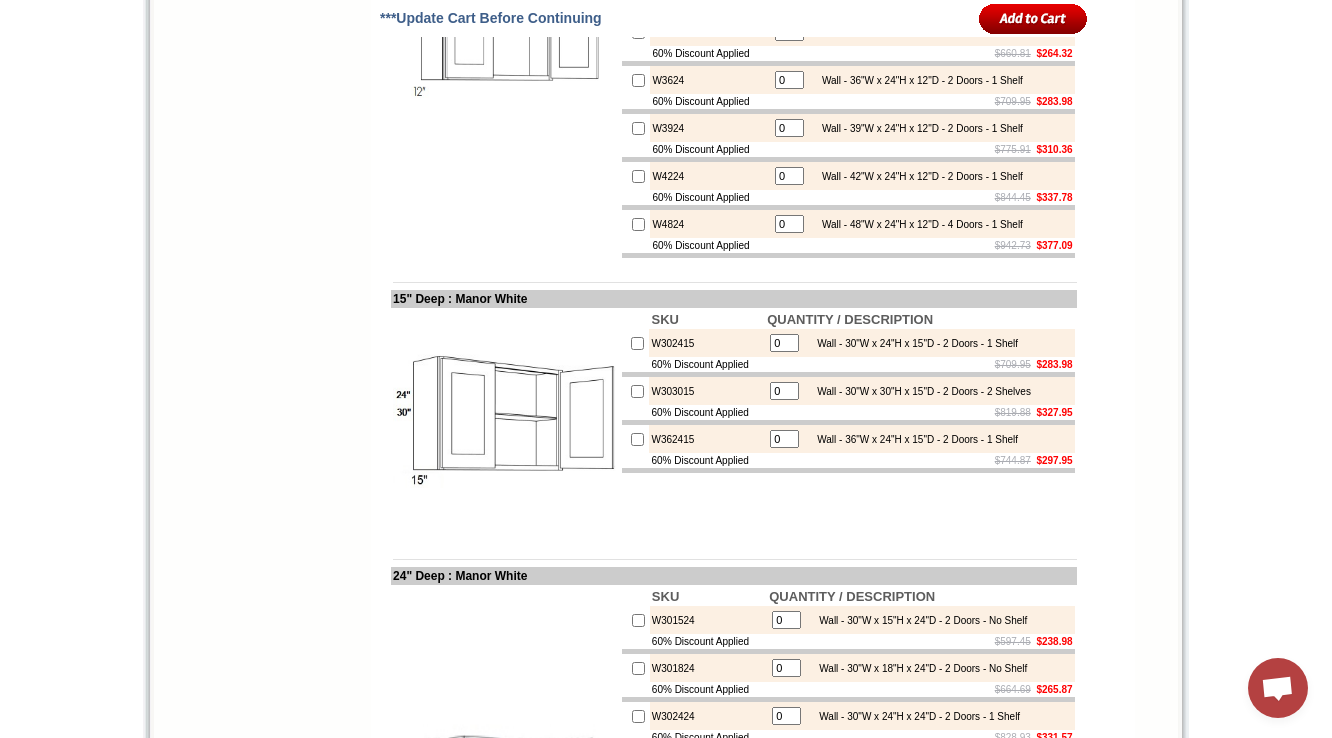 scroll, scrollTop: 4560, scrollLeft: 0, axis: vertical 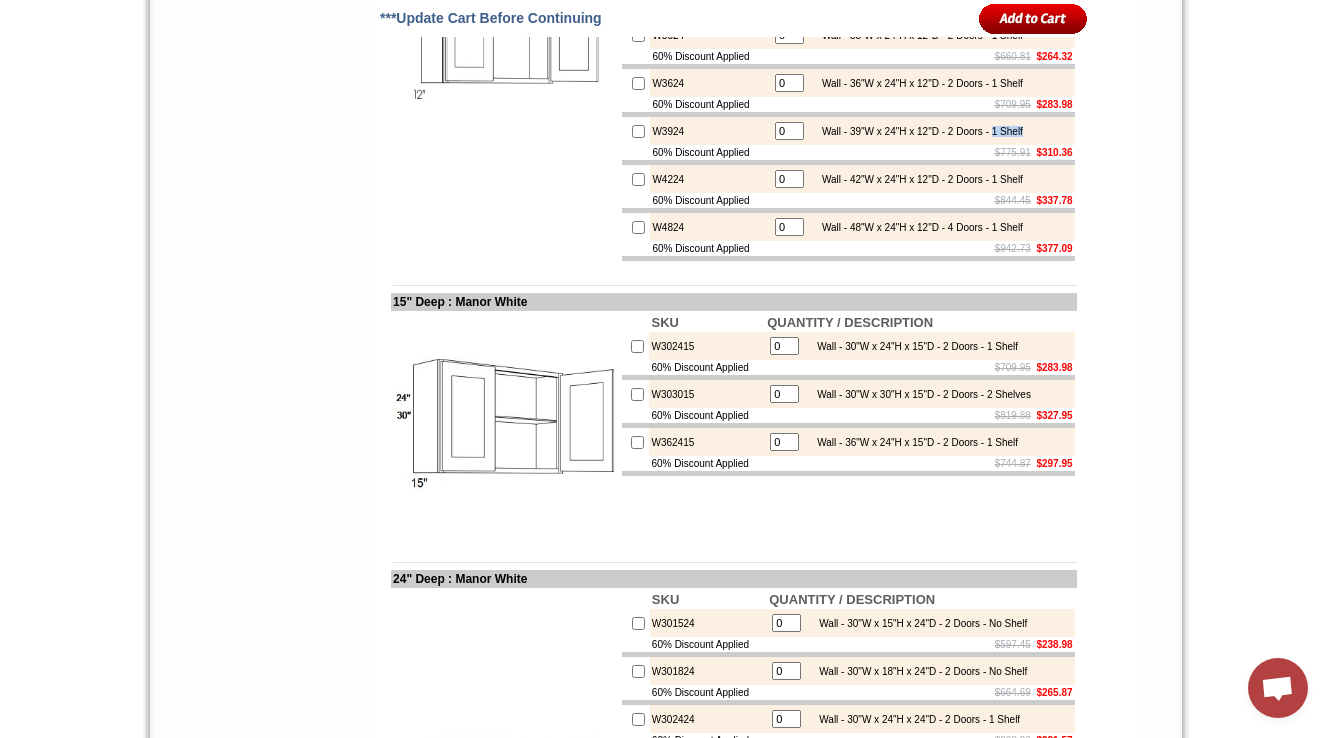 drag, startPoint x: 1024, startPoint y: 296, endPoint x: 1056, endPoint y: 294, distance: 32.06244 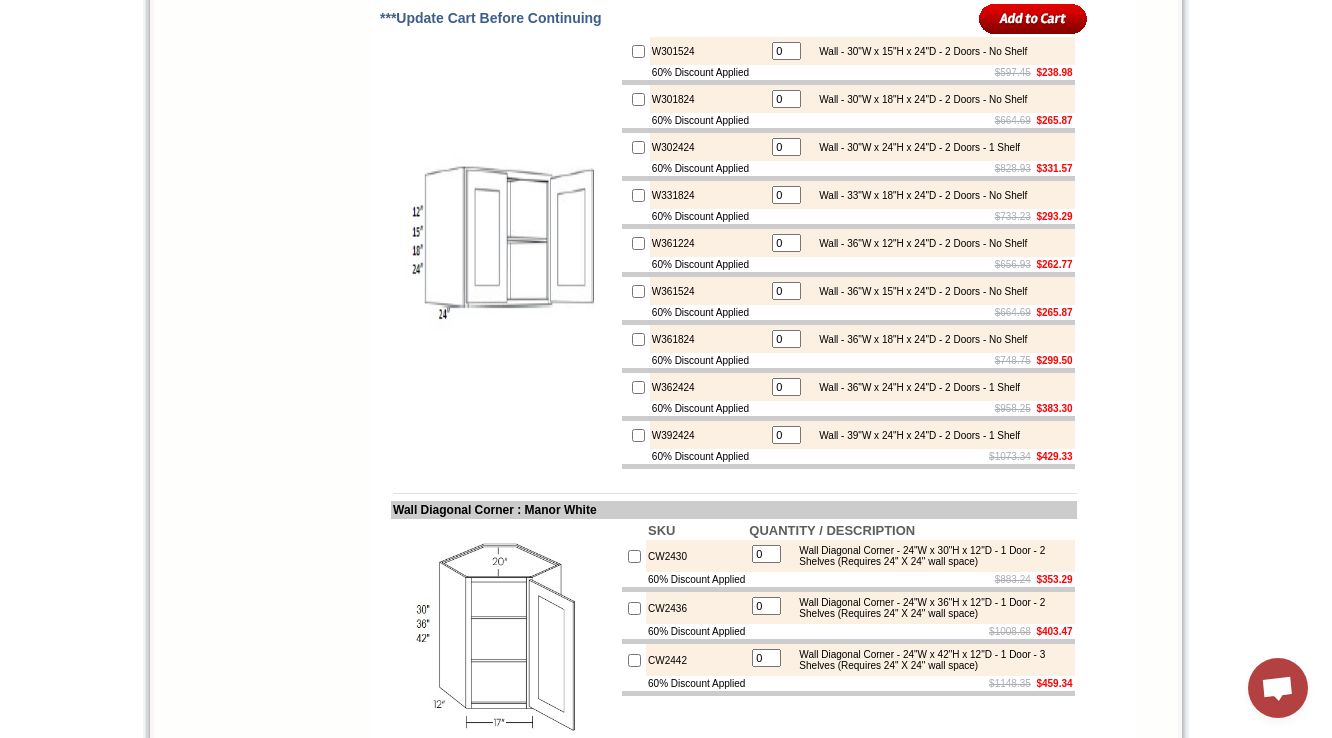 scroll, scrollTop: 5200, scrollLeft: 0, axis: vertical 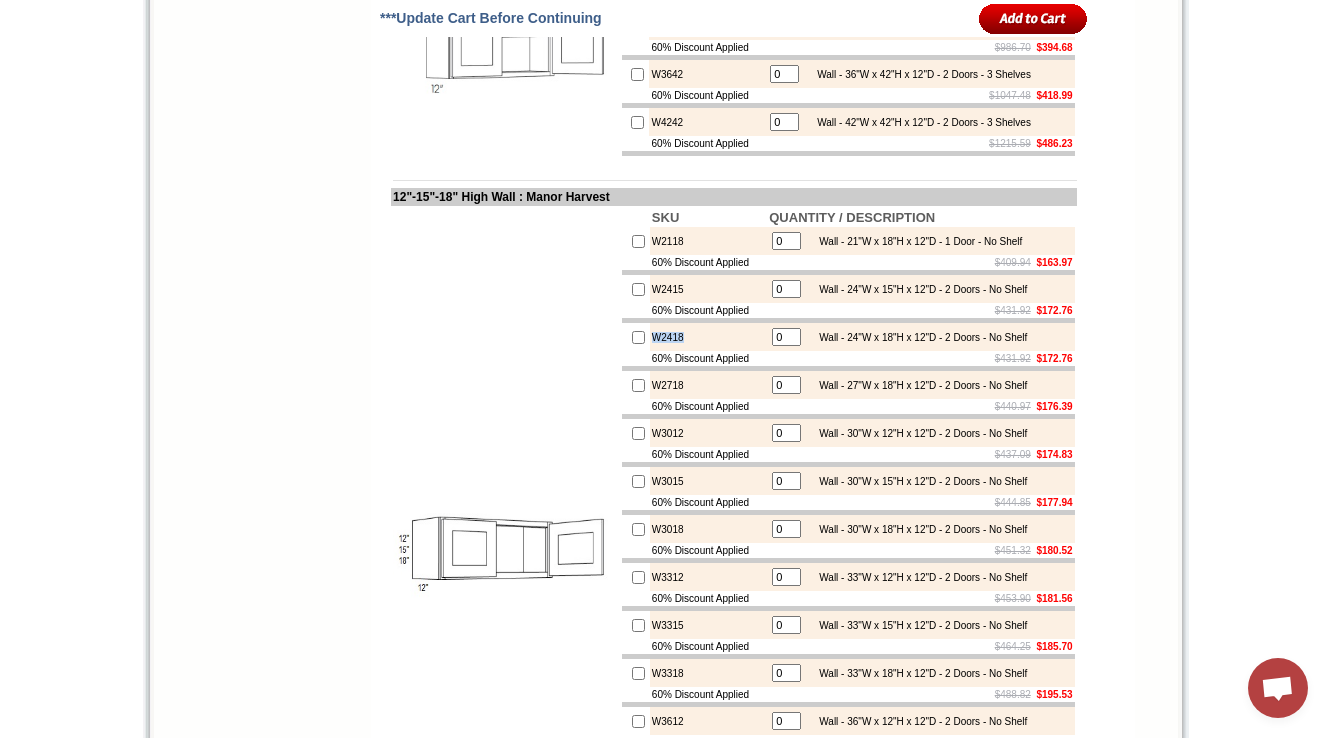 drag, startPoint x: 668, startPoint y: 475, endPoint x: 648, endPoint y: 474, distance: 20.024984 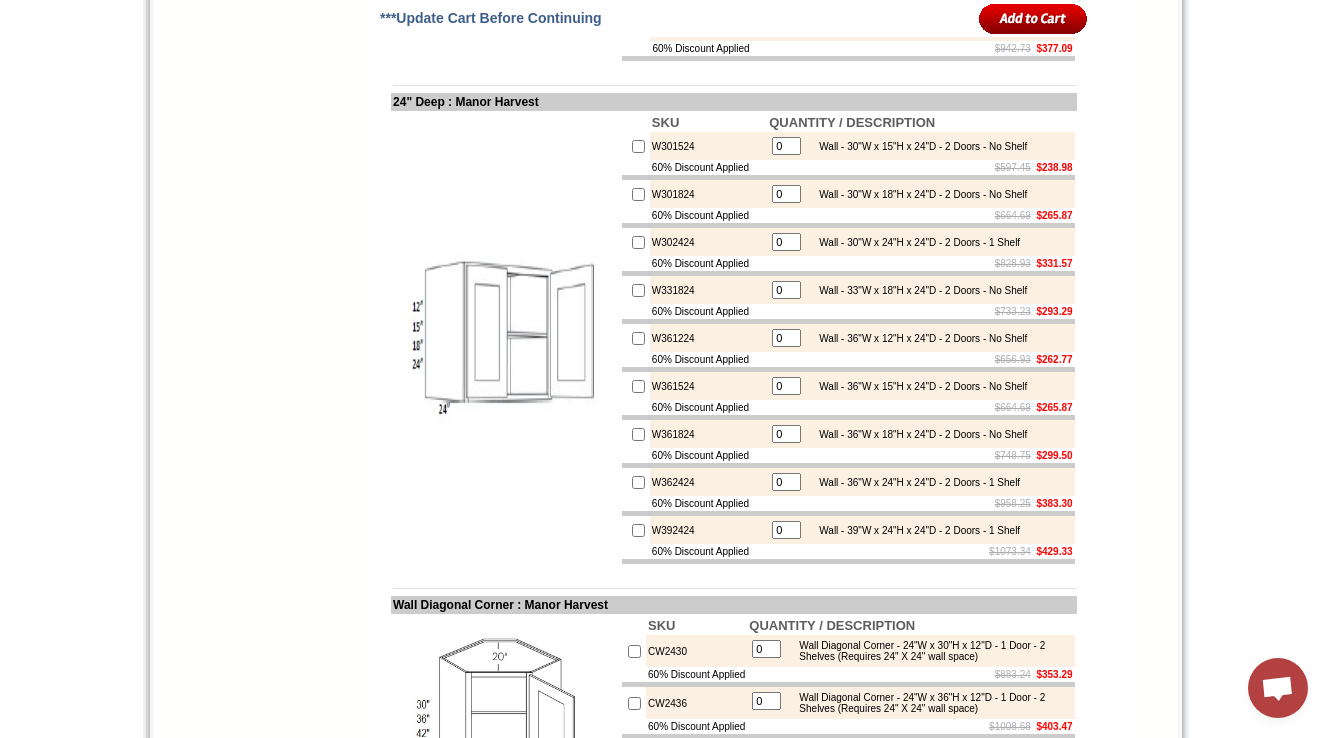 scroll, scrollTop: 3717, scrollLeft: 0, axis: vertical 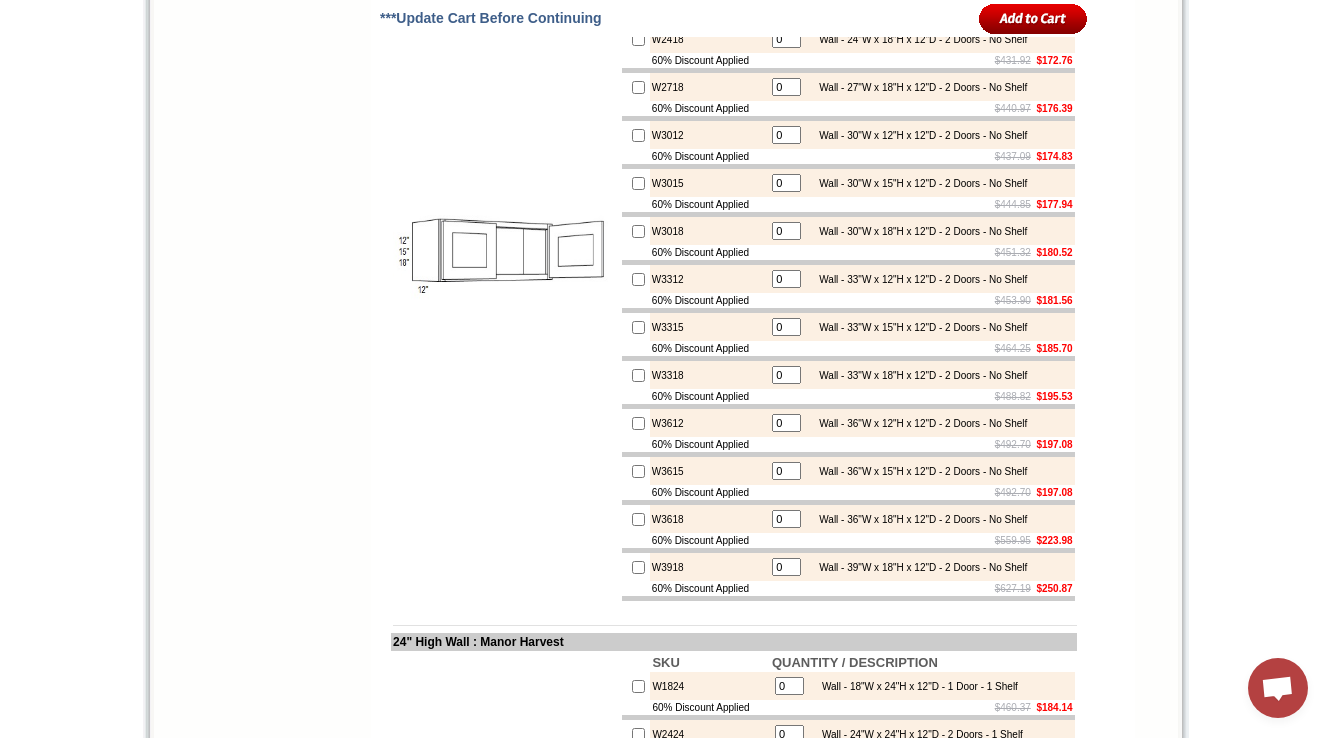 click on "W3618" at bounding box center [708, 519] 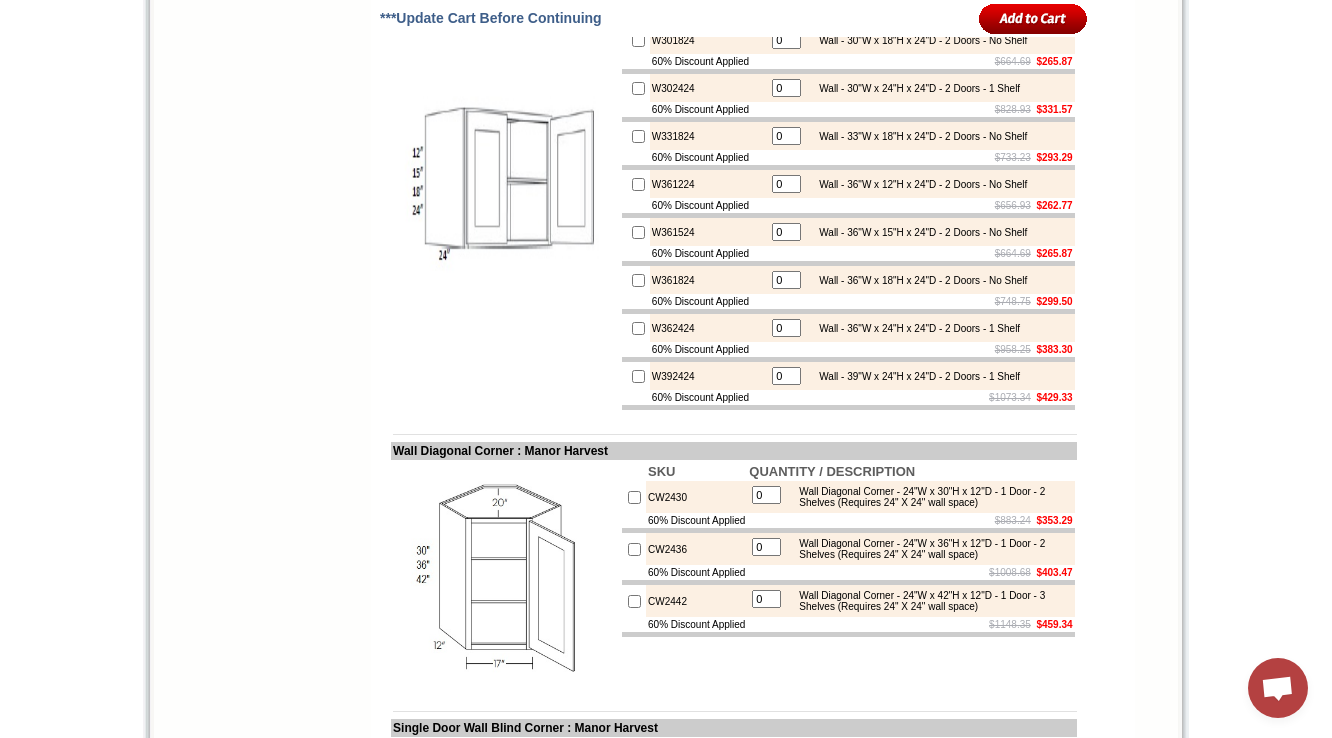 scroll, scrollTop: 4920, scrollLeft: 0, axis: vertical 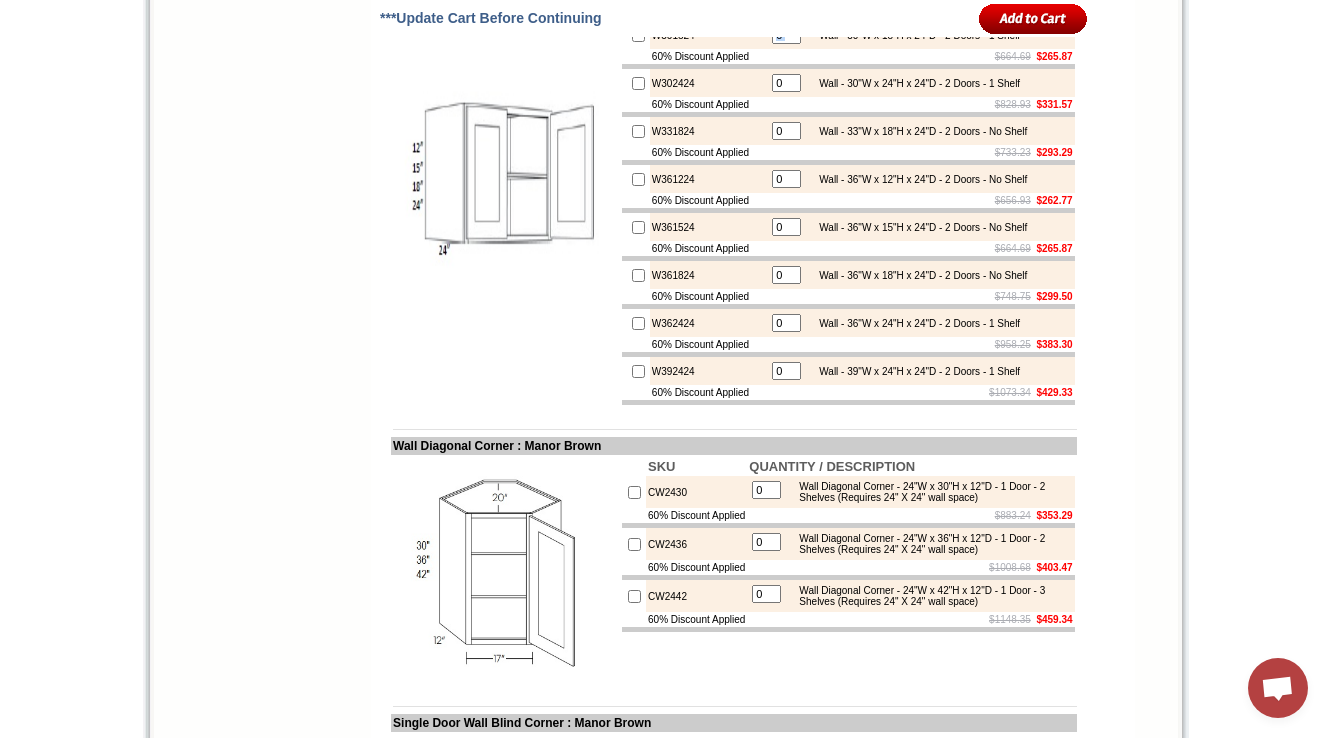 drag, startPoint x: 948, startPoint y: 213, endPoint x: 820, endPoint y: 212, distance: 128.0039 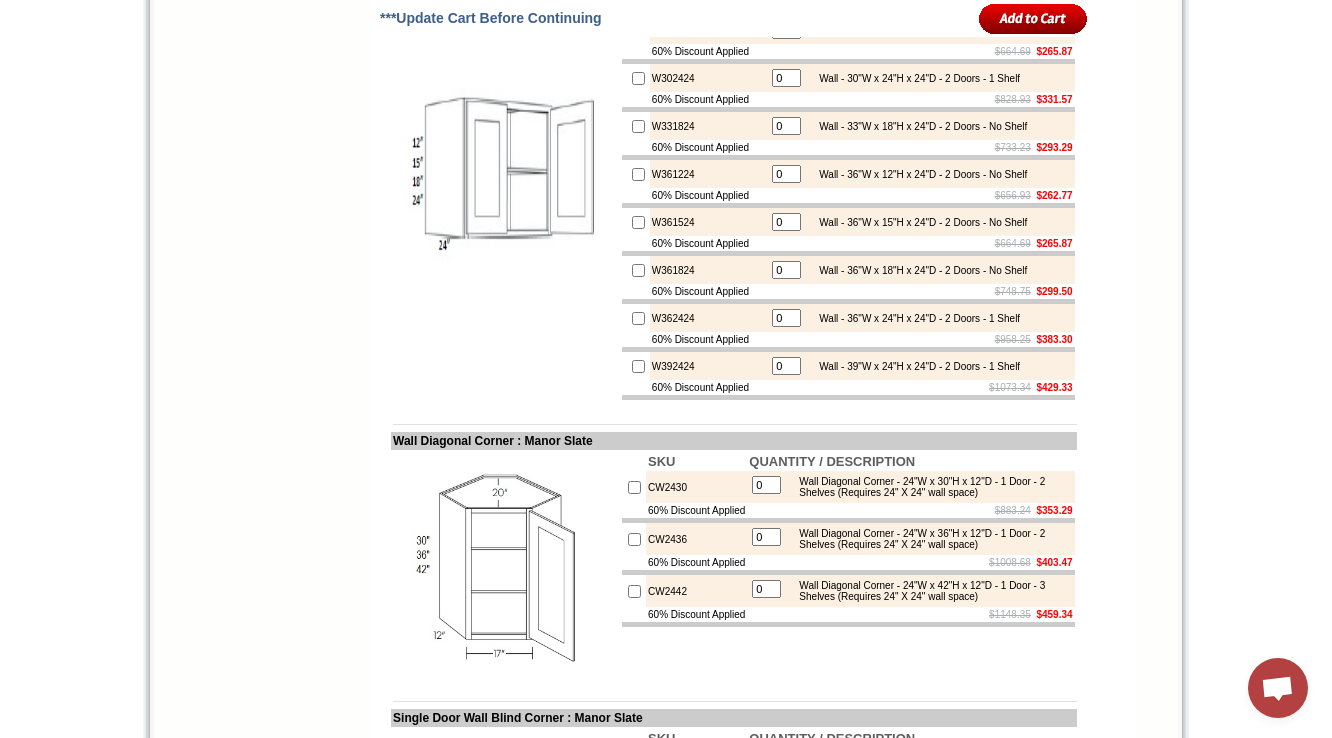 scroll, scrollTop: 4924, scrollLeft: 0, axis: vertical 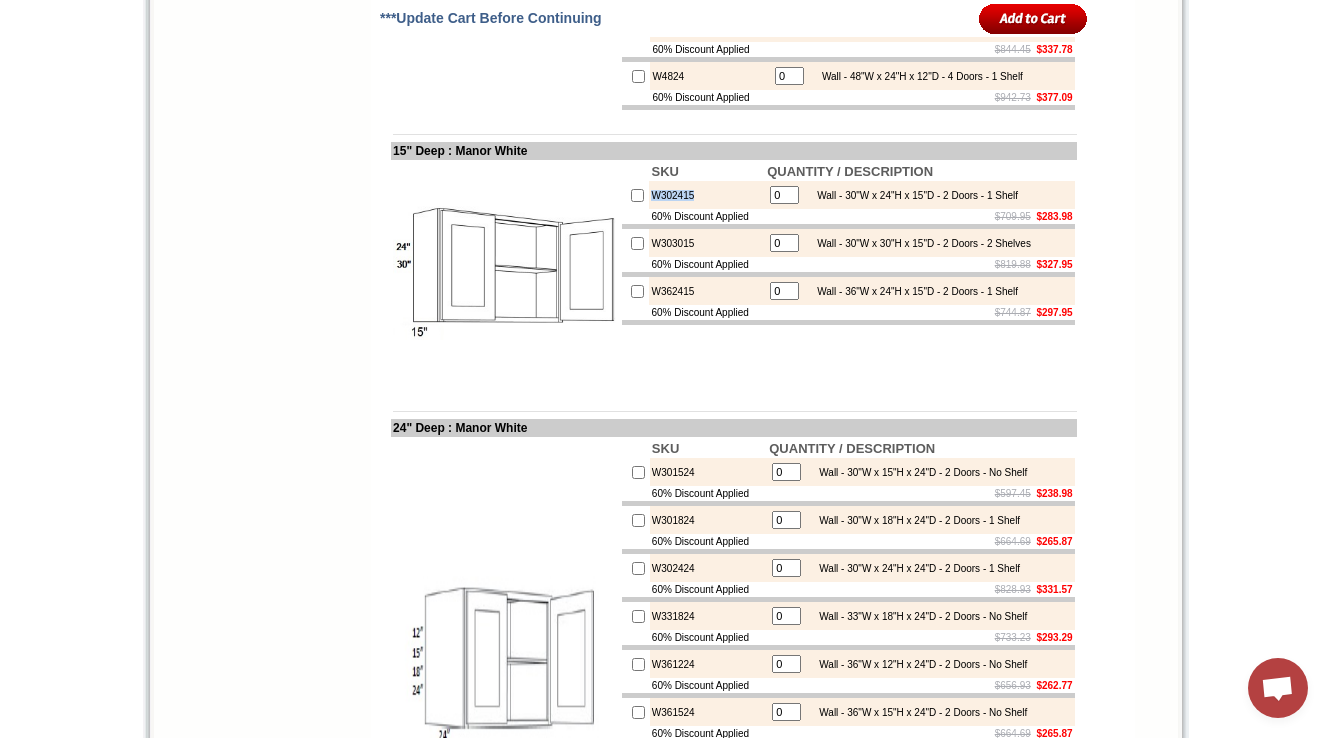 drag, startPoint x: 700, startPoint y: 368, endPoint x: 624, endPoint y: 356, distance: 76.941536 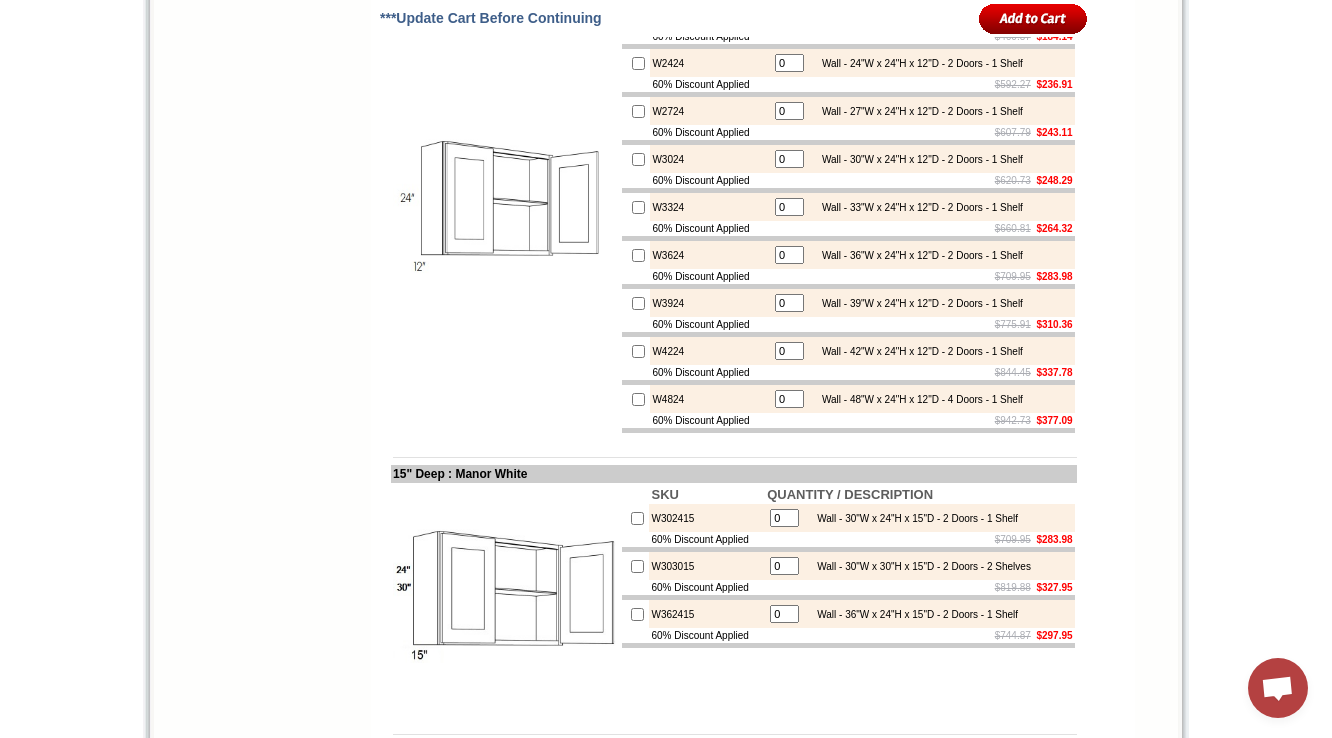 scroll, scrollTop: 5089, scrollLeft: 0, axis: vertical 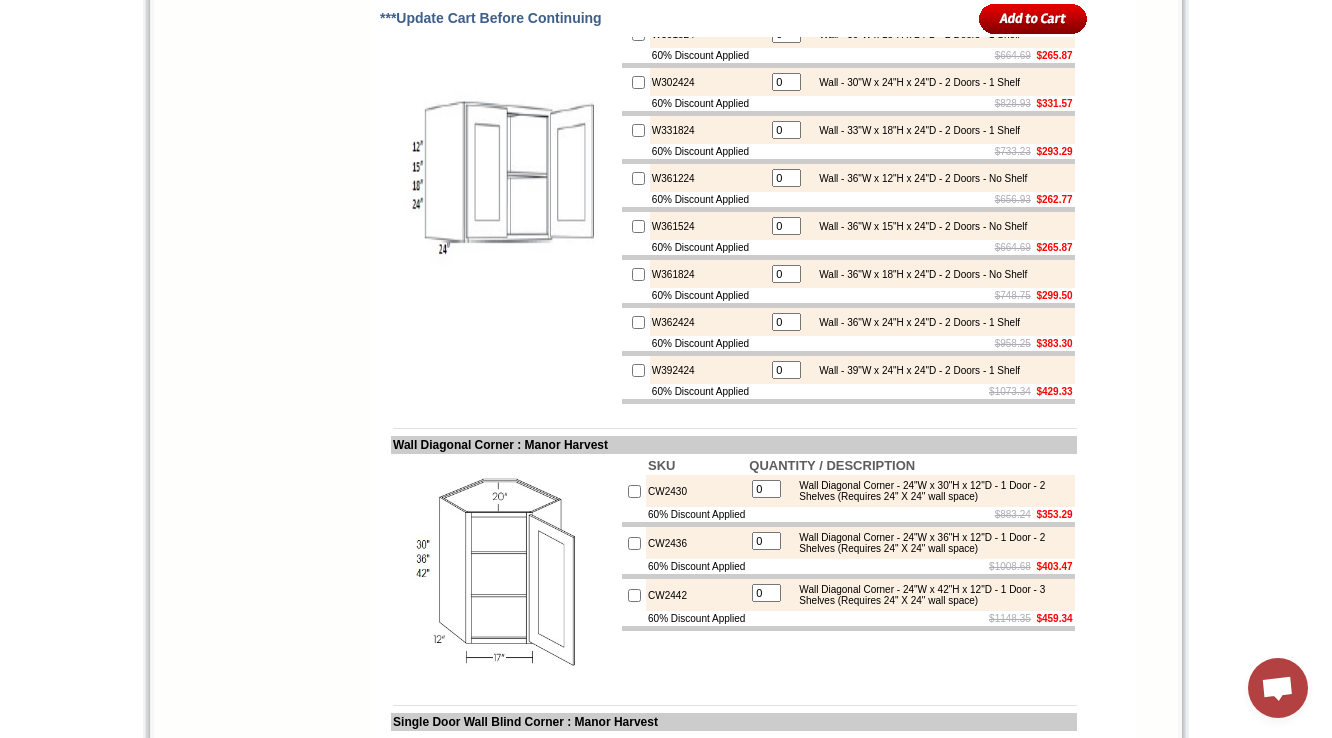 drag, startPoint x: 649, startPoint y: 159, endPoint x: 702, endPoint y: 157, distance: 53.037724 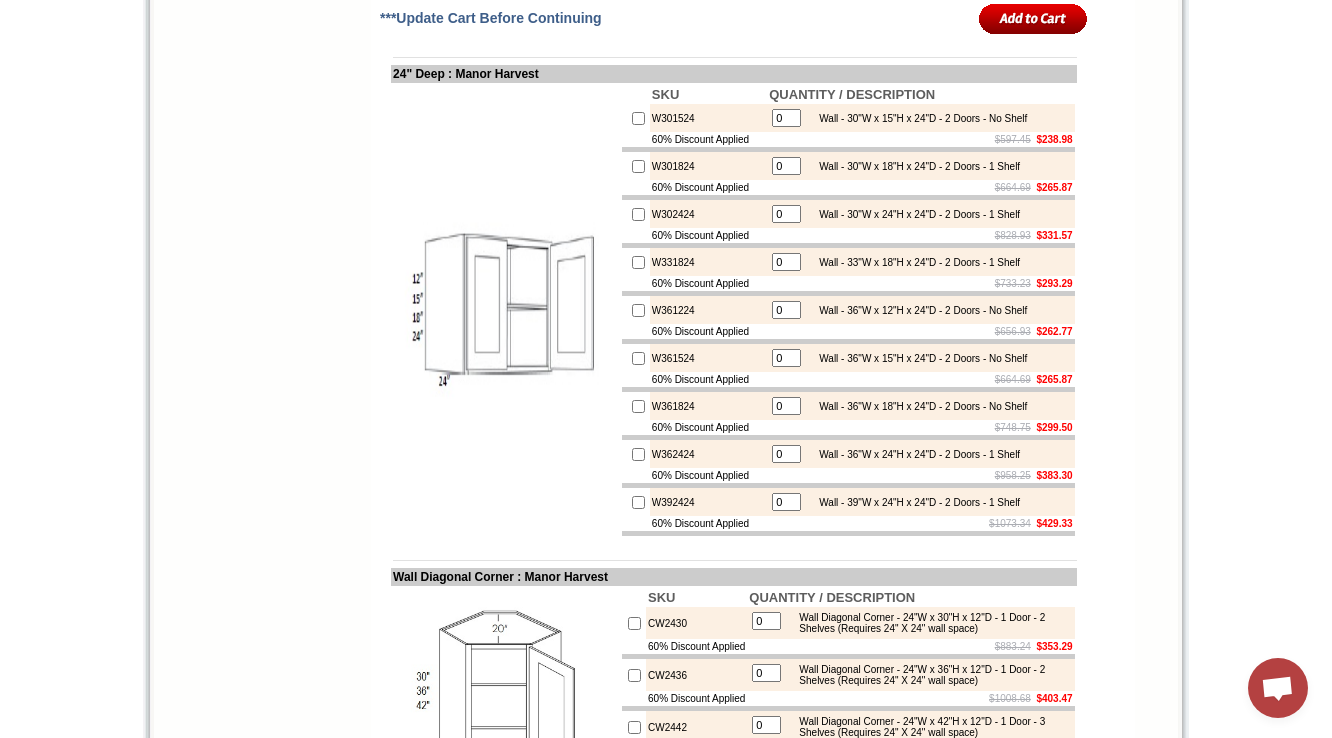 scroll, scrollTop: 4868, scrollLeft: 0, axis: vertical 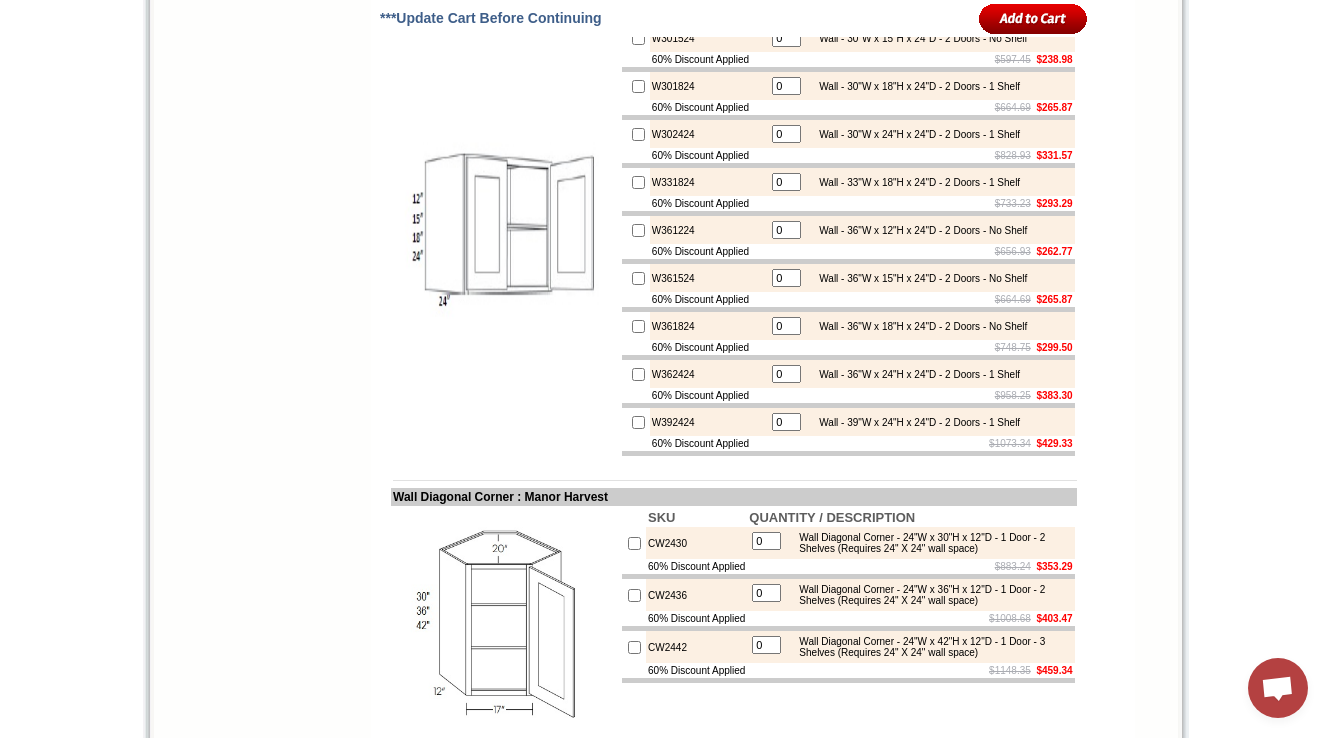 click on "W301524" at bounding box center [708, 38] 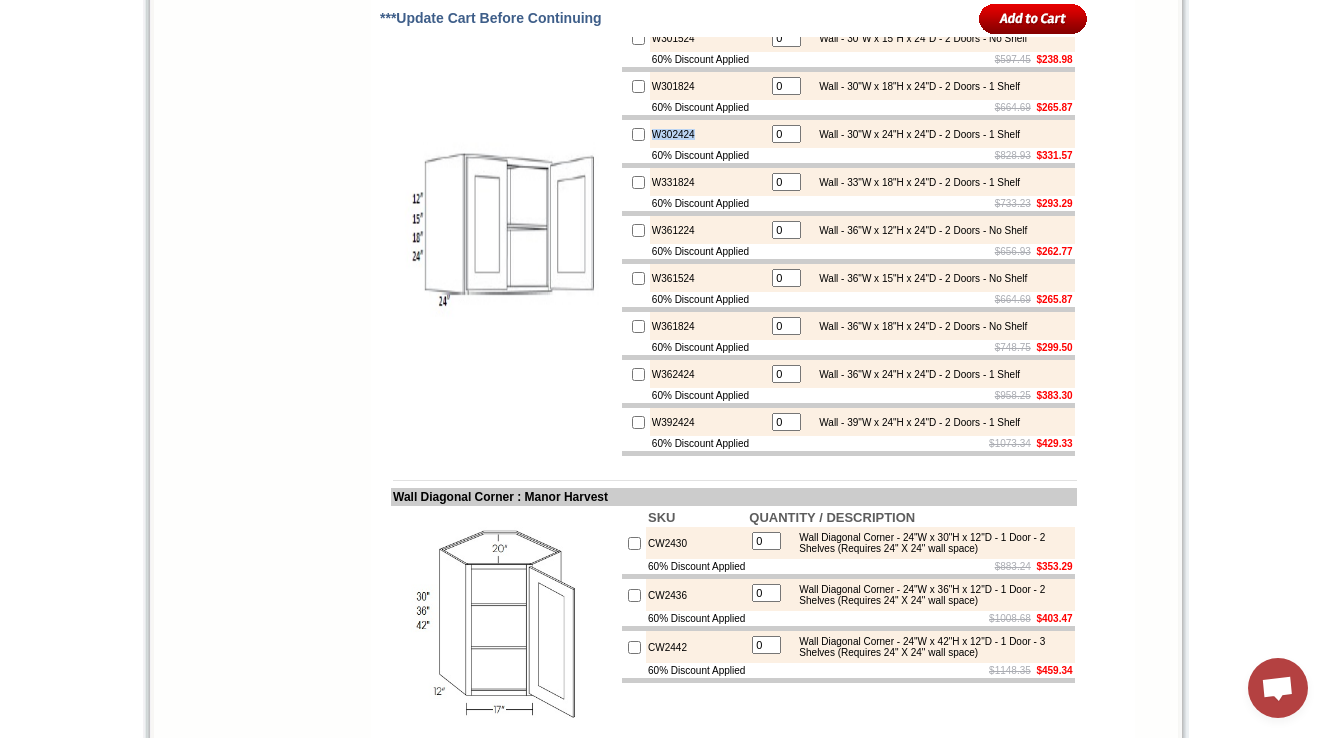 drag, startPoint x: 648, startPoint y: 308, endPoint x: 710, endPoint y: 312, distance: 62.1289 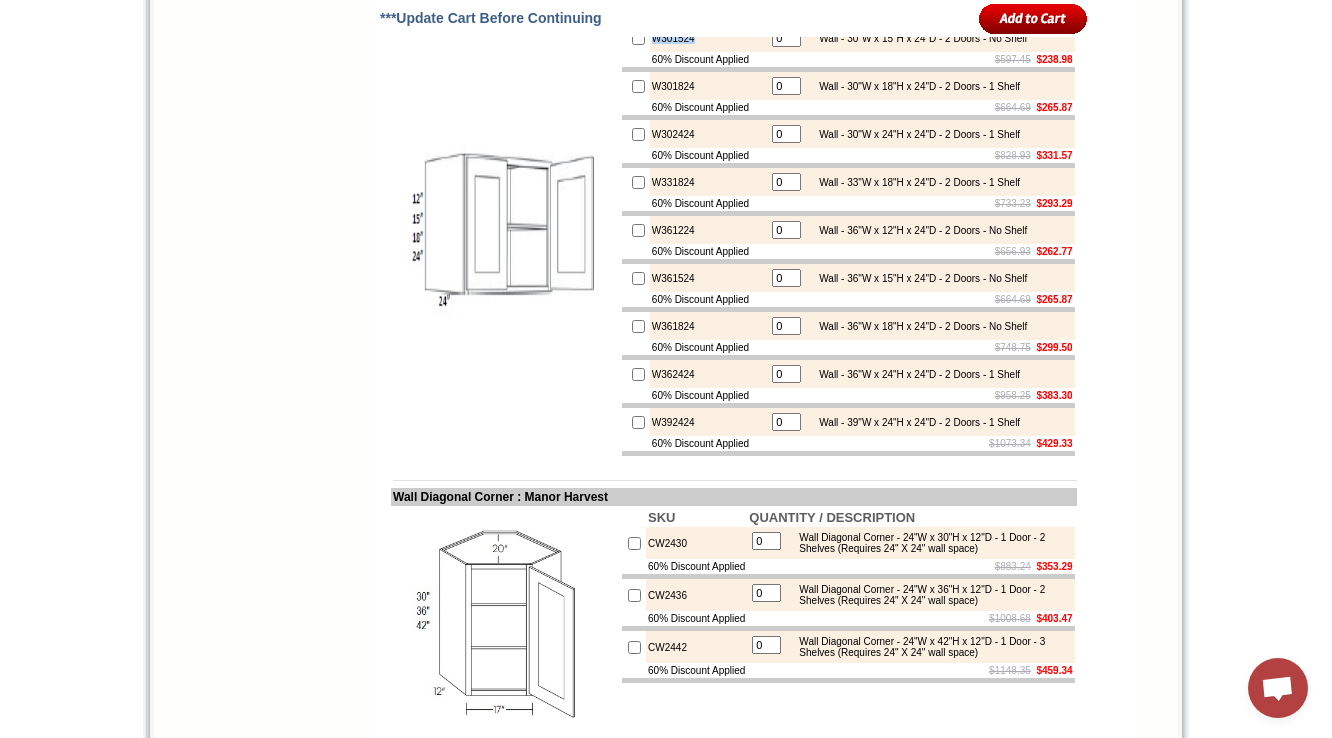 drag, startPoint x: 649, startPoint y: 212, endPoint x: 695, endPoint y: 212, distance: 46 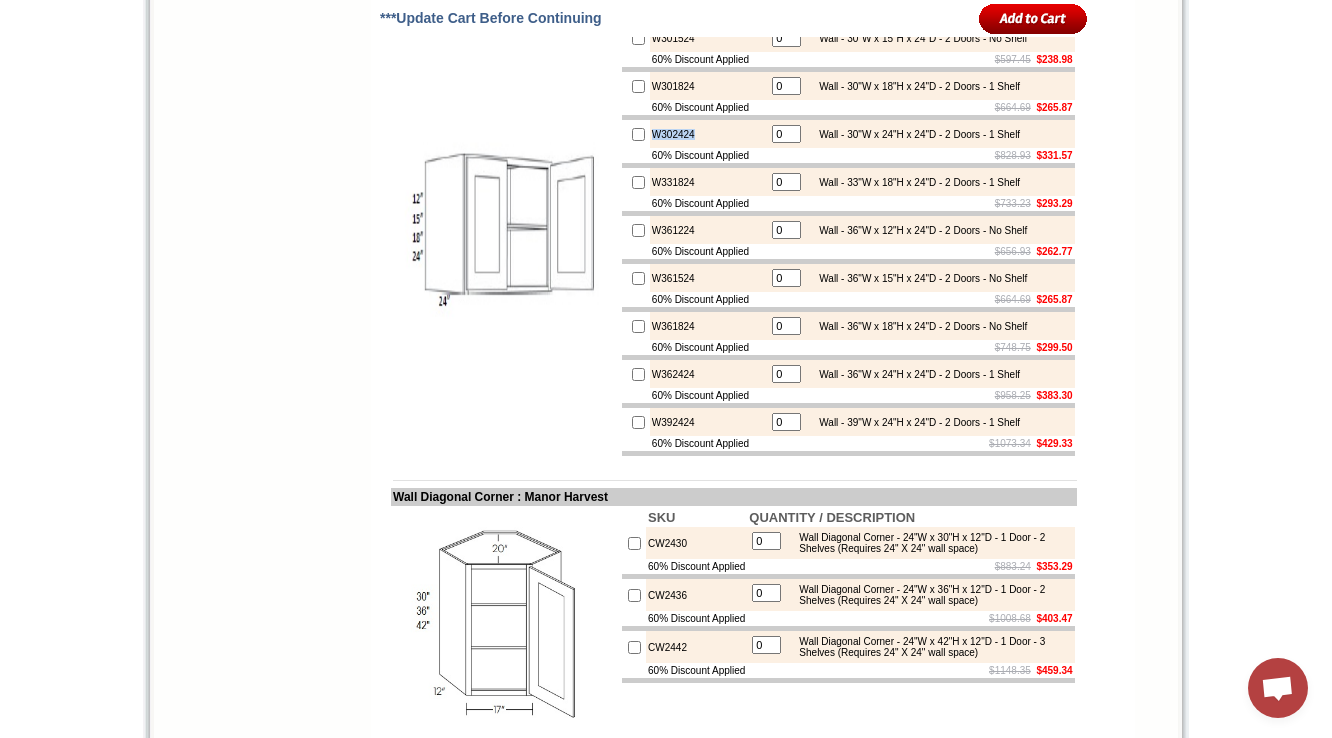 drag, startPoint x: 698, startPoint y: 319, endPoint x: 644, endPoint y: 312, distance: 54.451813 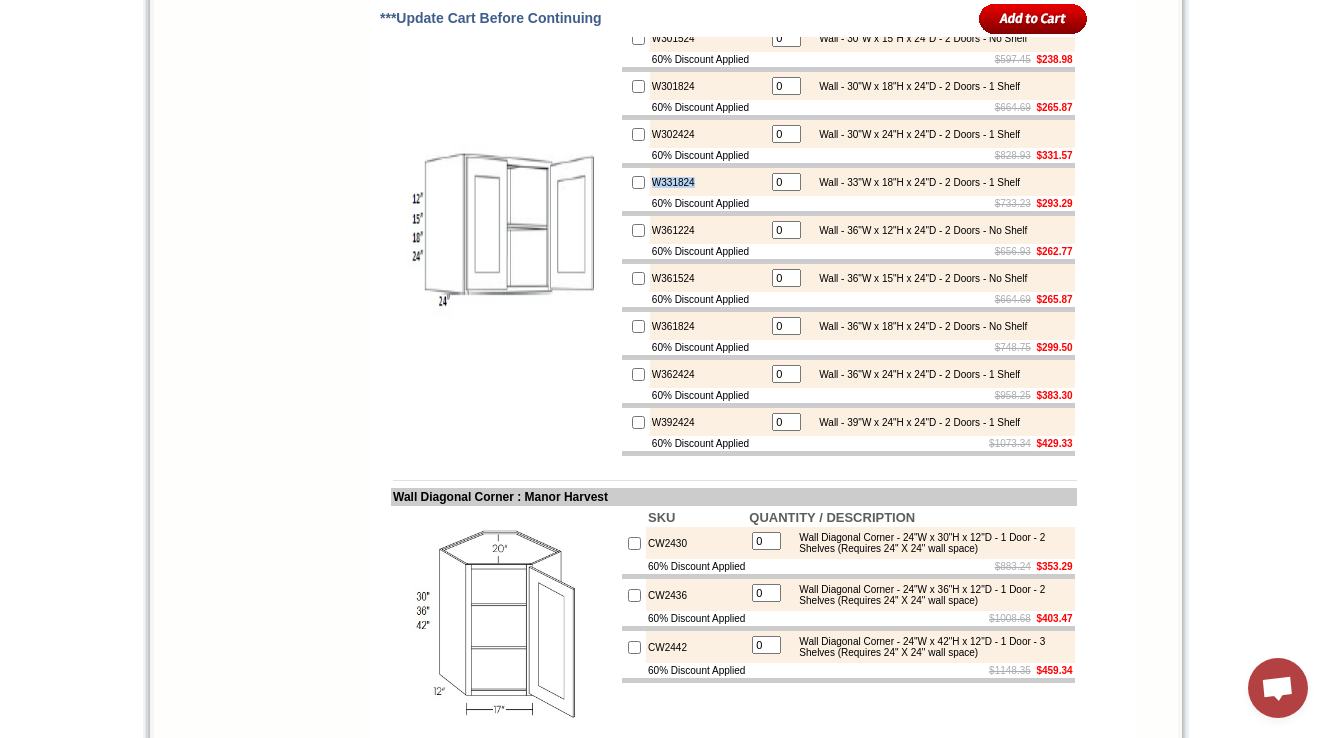 drag, startPoint x: 652, startPoint y: 363, endPoint x: 721, endPoint y: 363, distance: 69 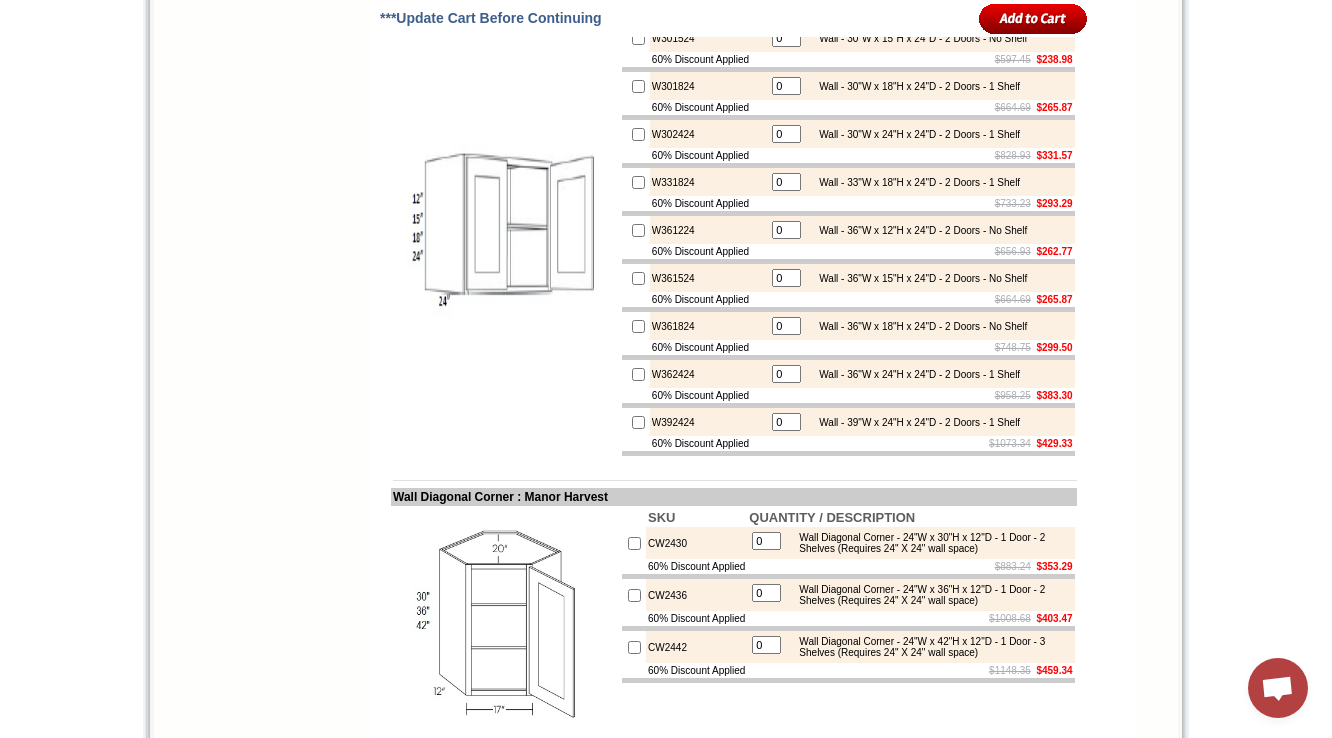 click on "60% Discount Applied" at bounding box center [708, 251] 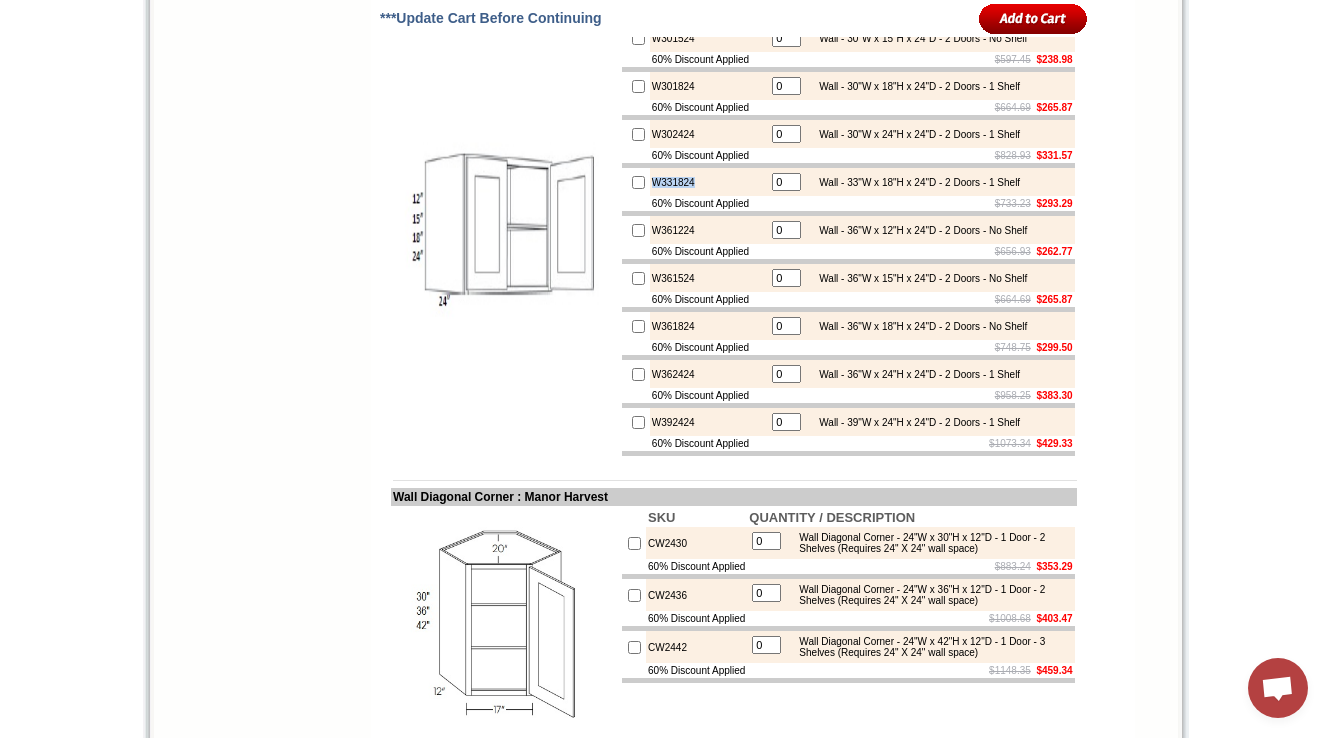 drag, startPoint x: 648, startPoint y: 364, endPoint x: 706, endPoint y: 360, distance: 58.137768 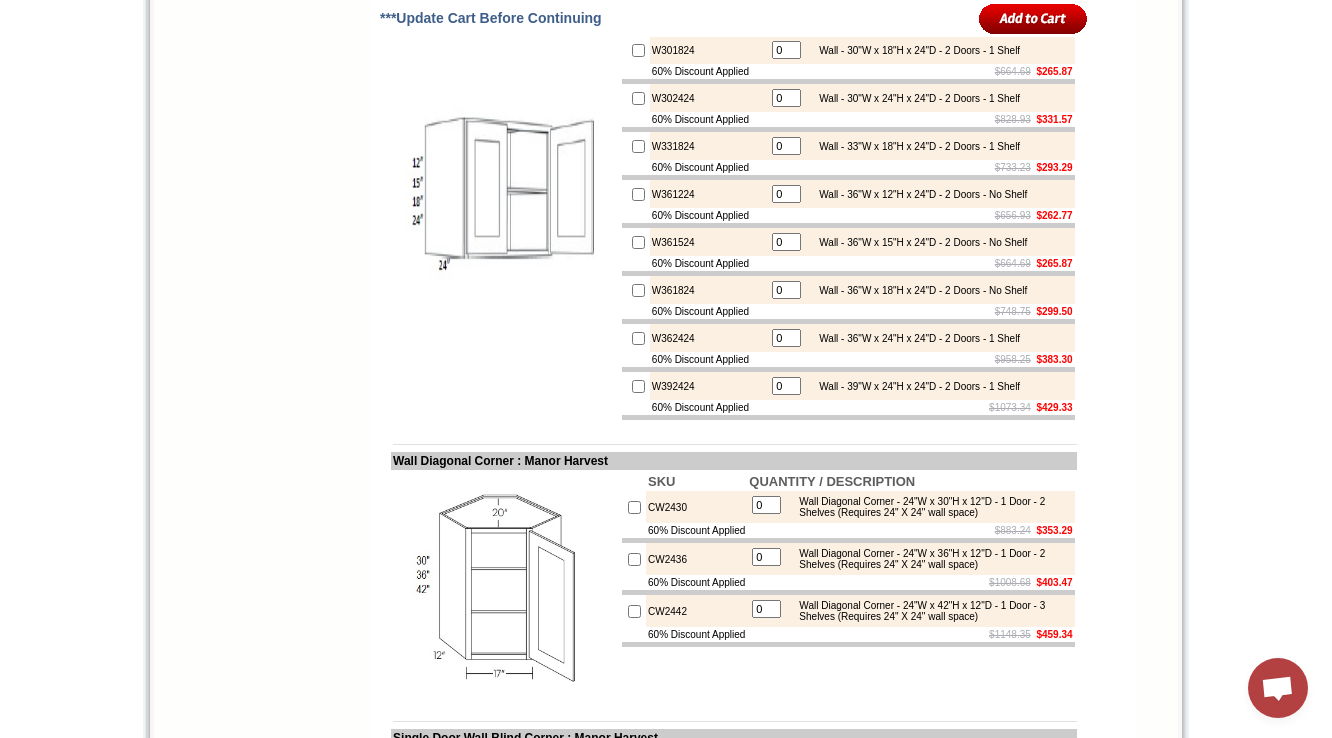 scroll, scrollTop: 4868, scrollLeft: 0, axis: vertical 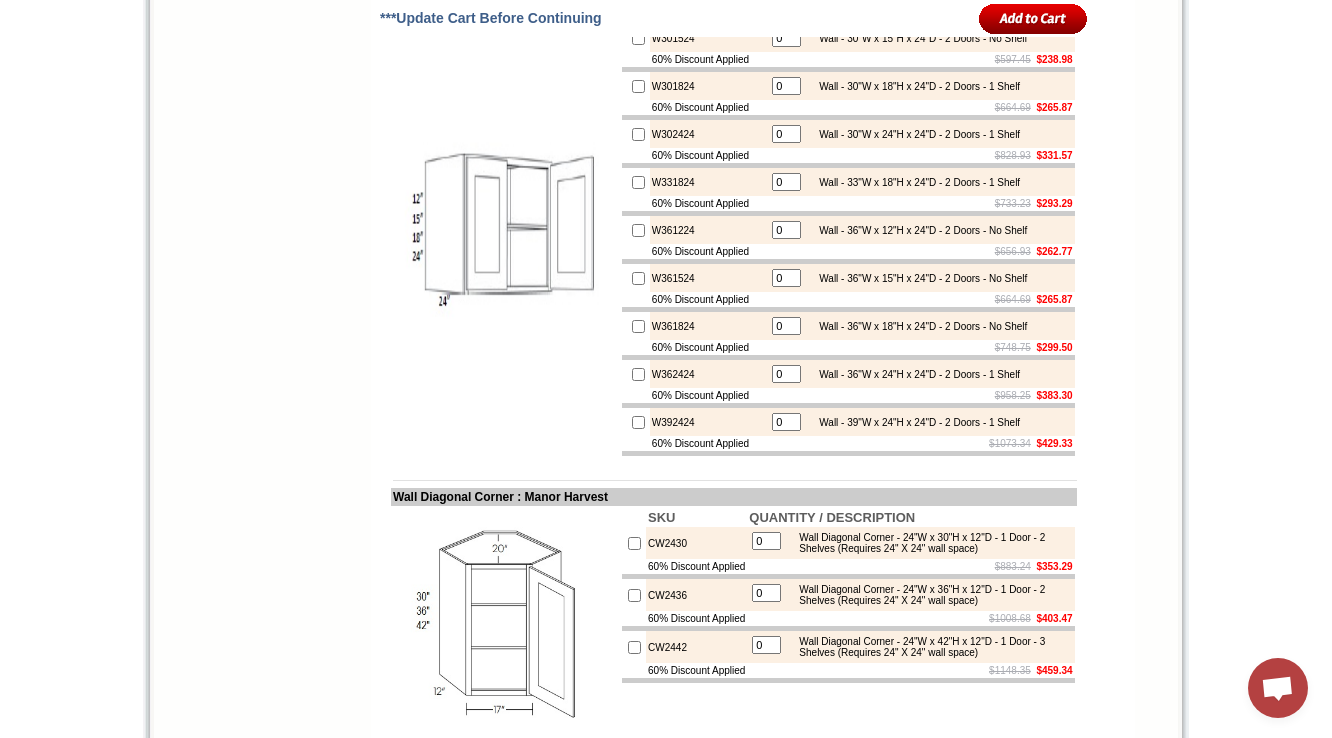 click on "W301524" at bounding box center [708, 38] 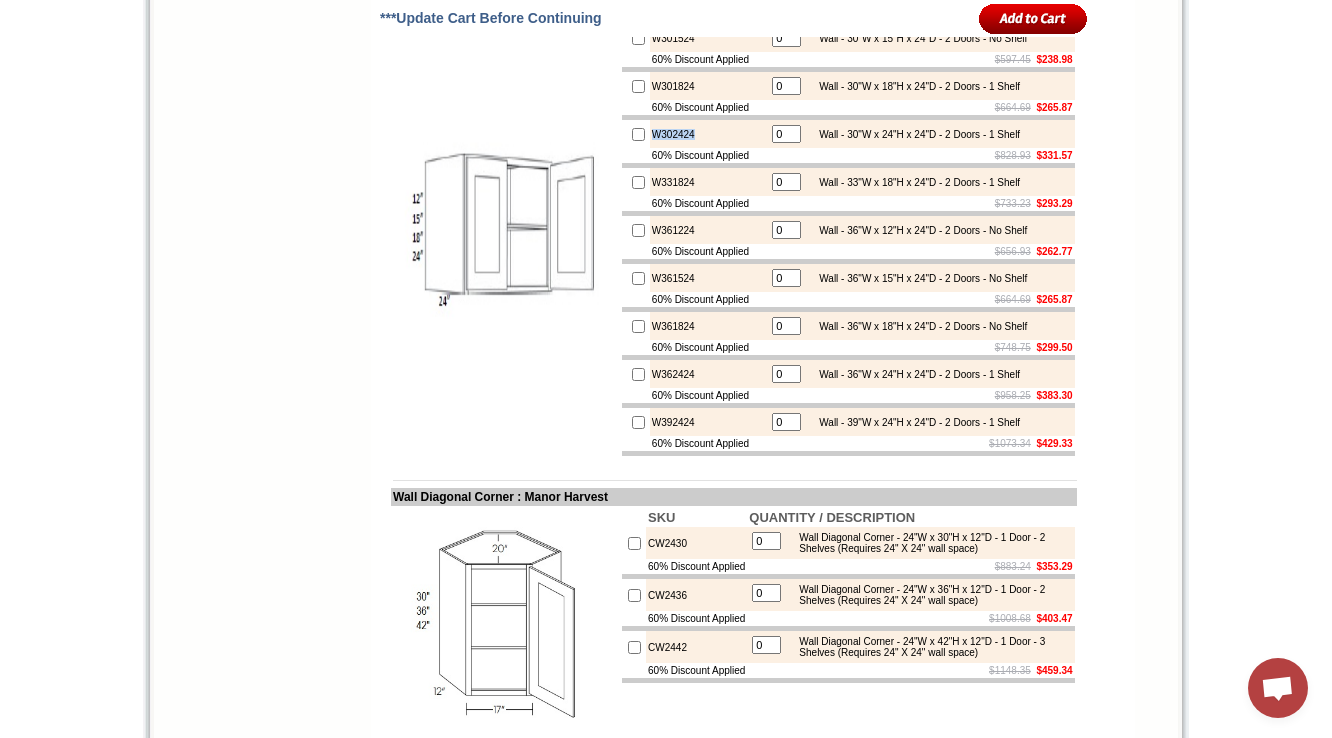 drag, startPoint x: 644, startPoint y: 312, endPoint x: 704, endPoint y: 308, distance: 60.133186 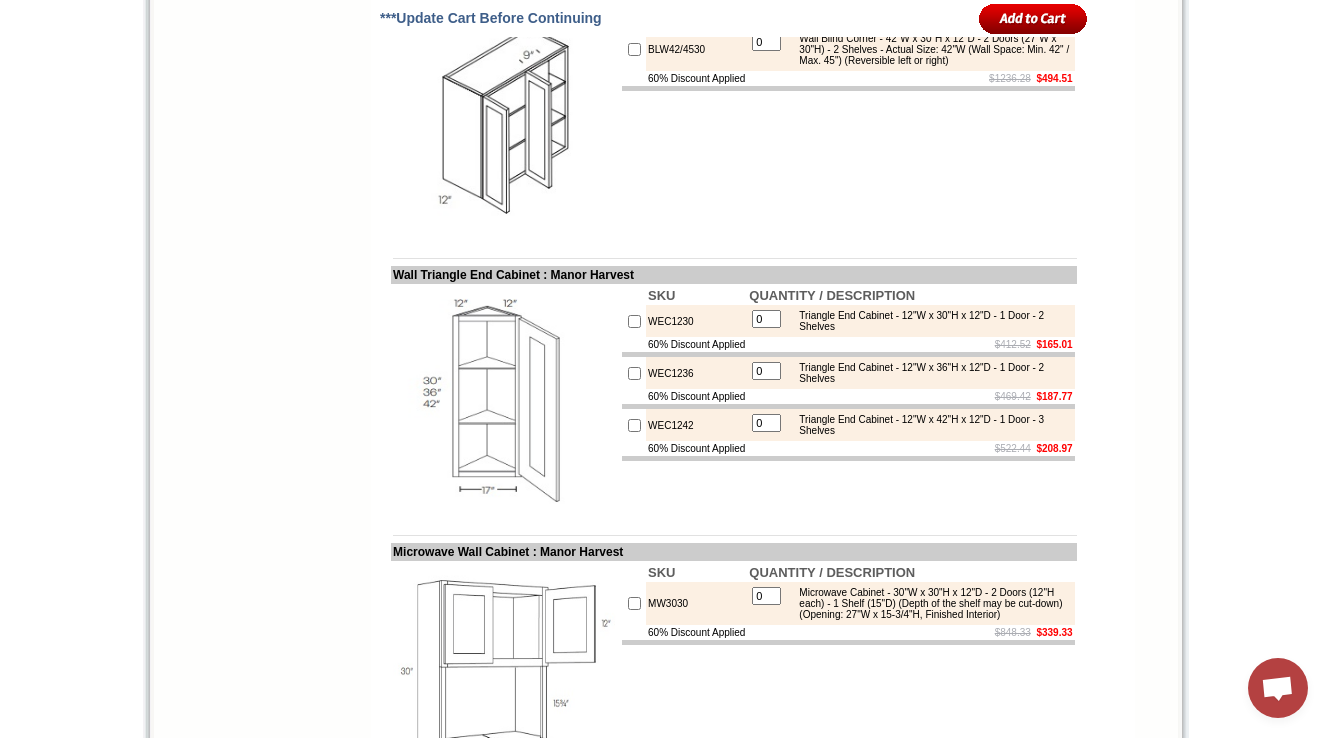 scroll, scrollTop: 5236, scrollLeft: 0, axis: vertical 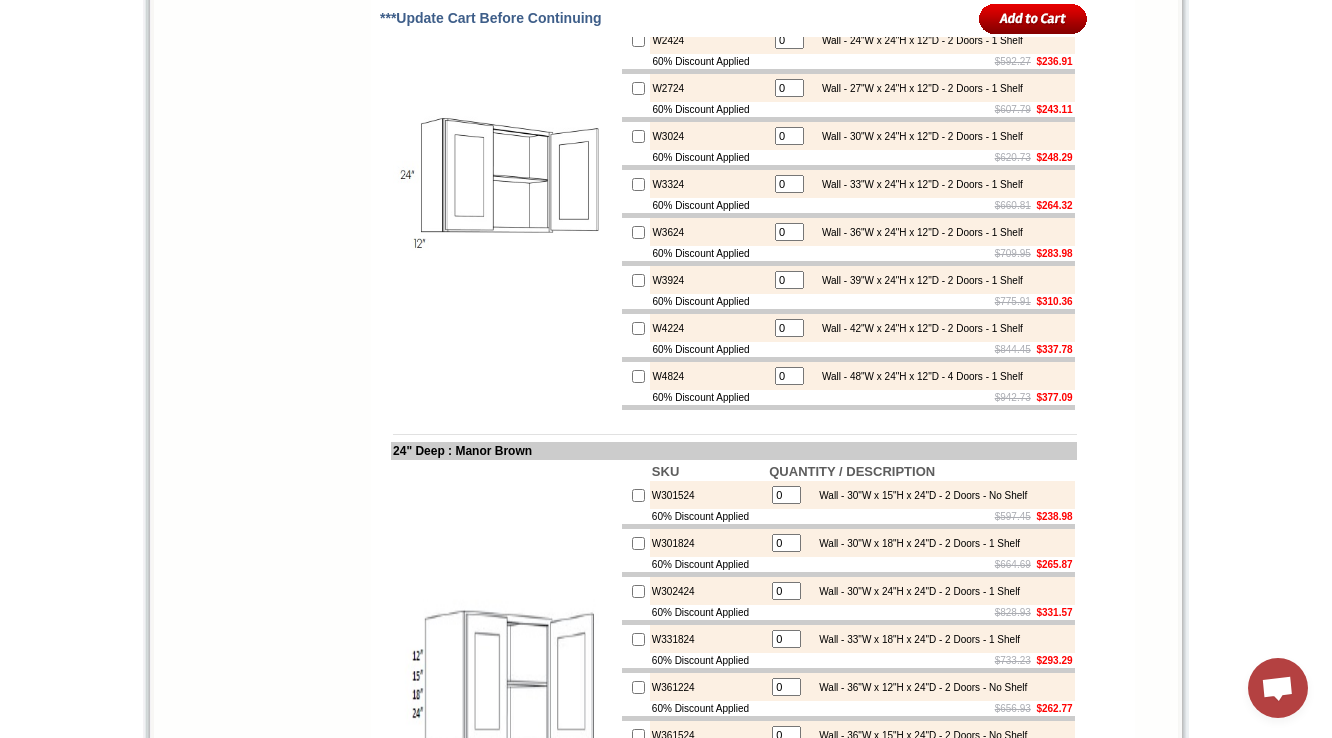 drag, startPoint x: 680, startPoint y: 139, endPoint x: 645, endPoint y: 147, distance: 35.902645 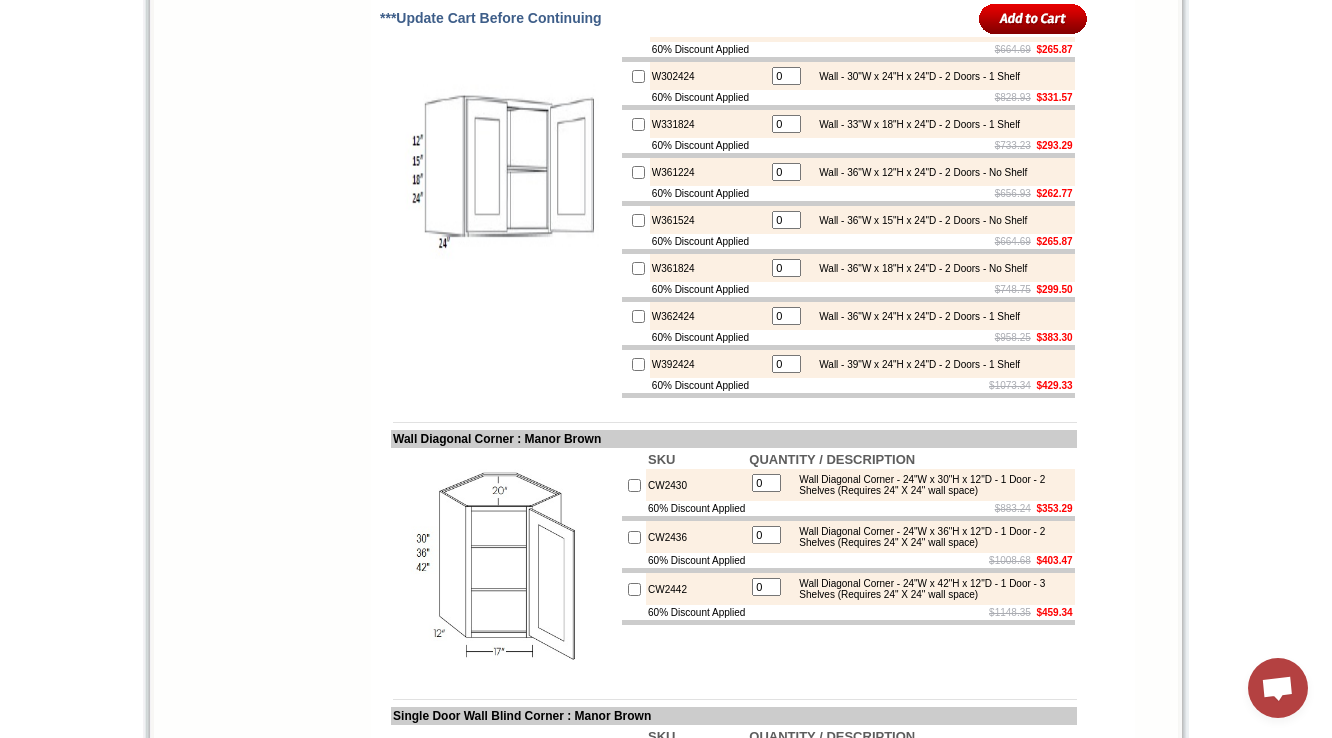 scroll, scrollTop: 4960, scrollLeft: 0, axis: vertical 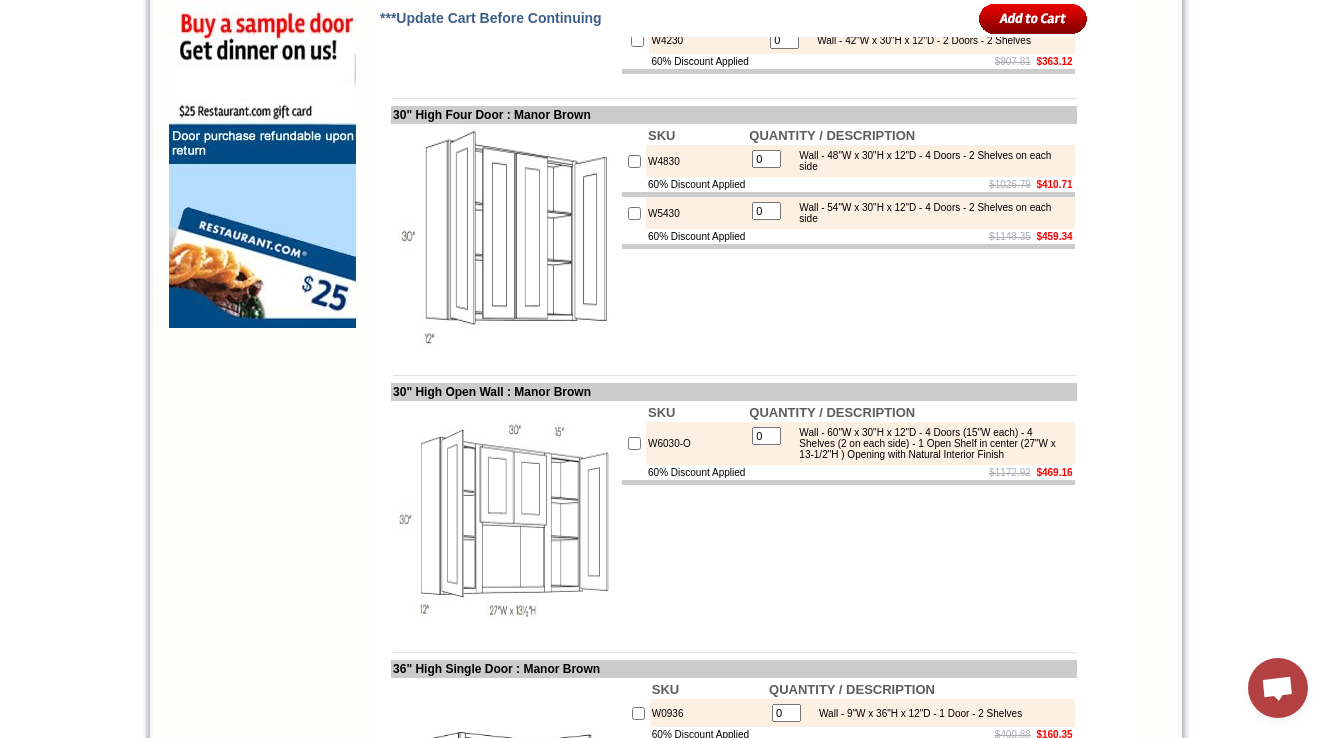 drag, startPoint x: 916, startPoint y: 300, endPoint x: 893, endPoint y: 308, distance: 24.351591 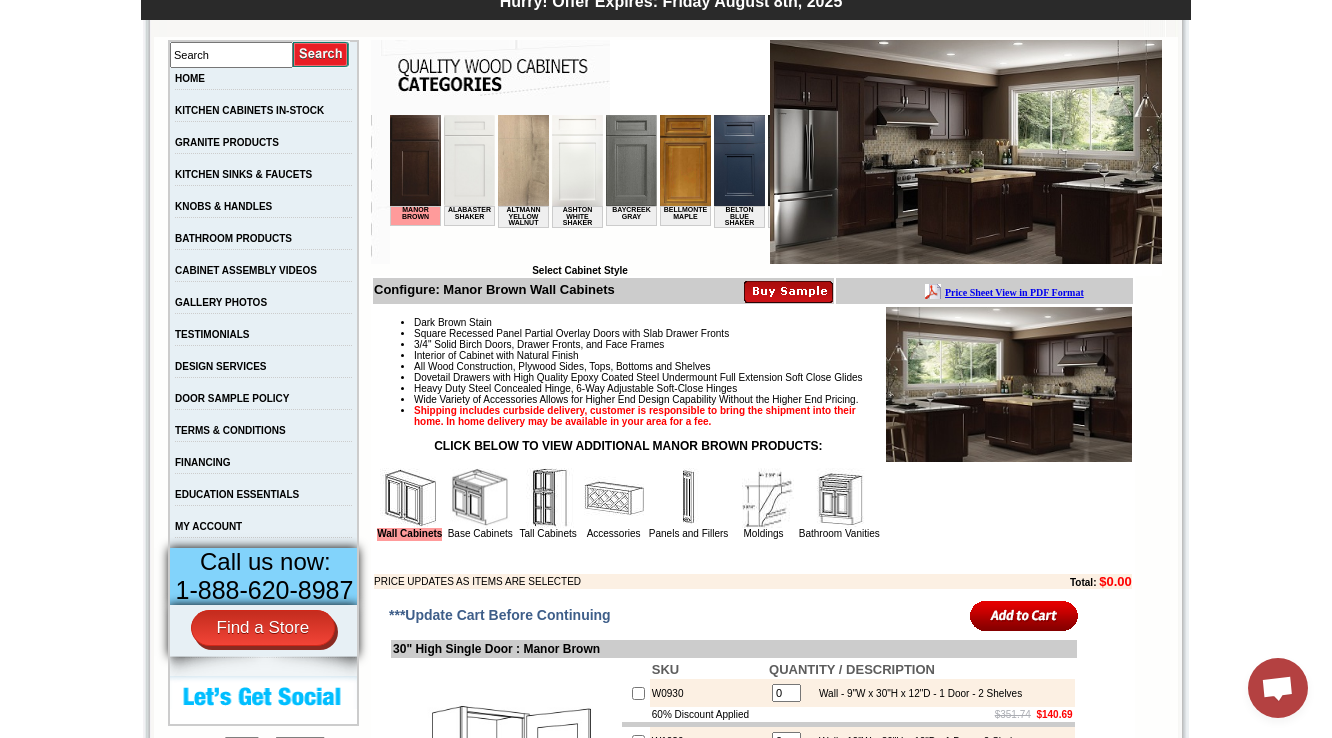scroll, scrollTop: 667, scrollLeft: 0, axis: vertical 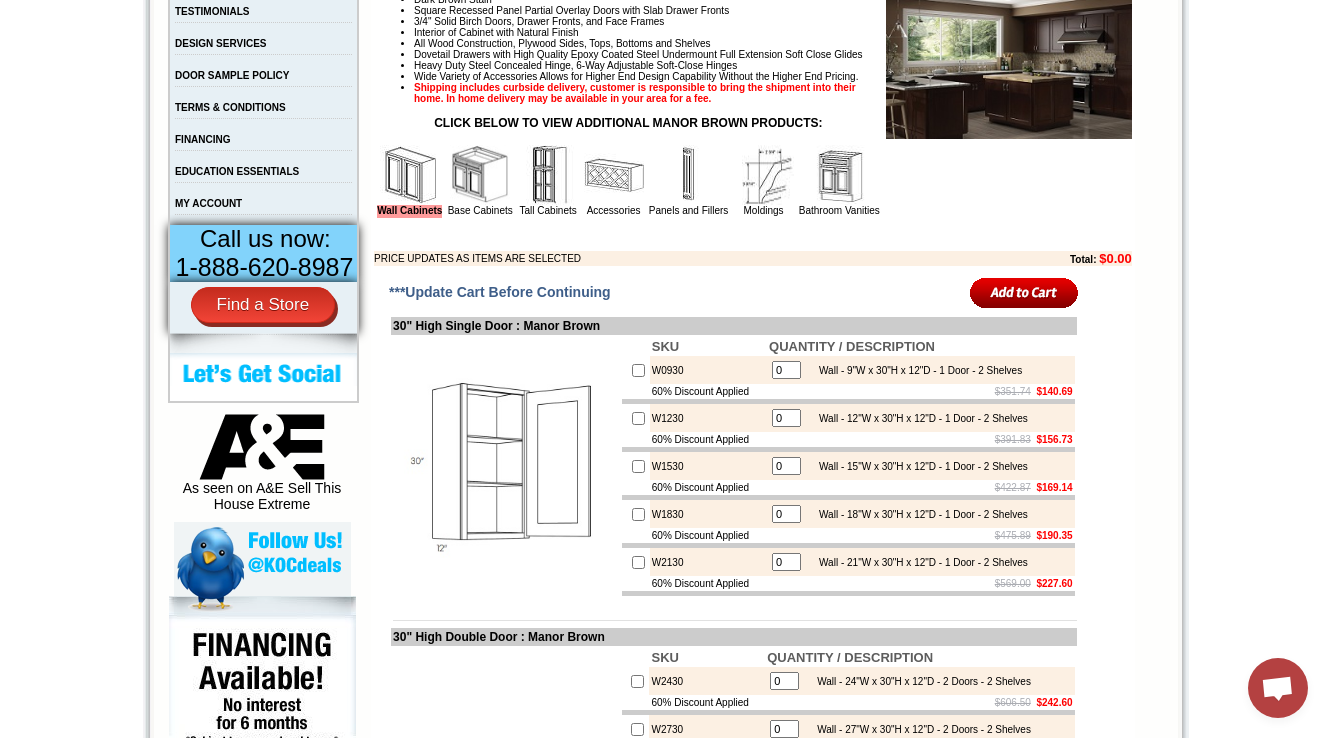click at bounding box center (614, 175) 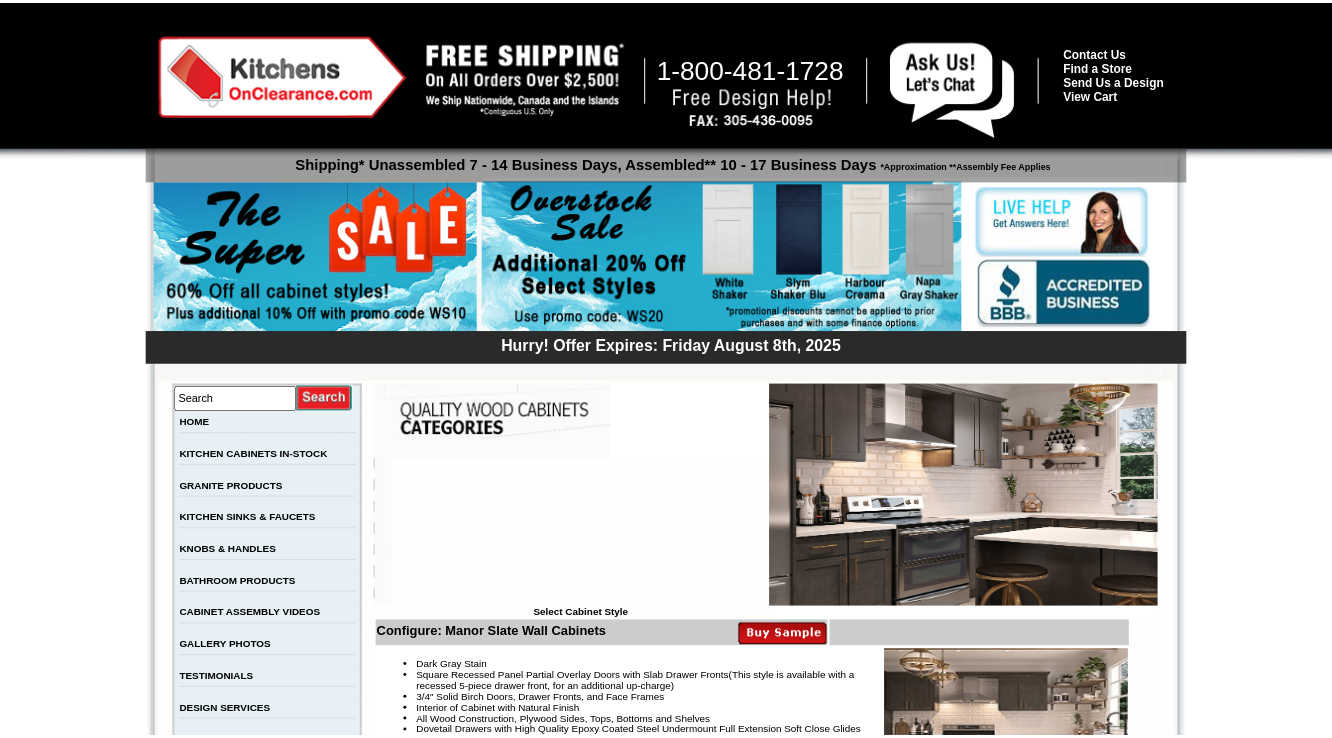 scroll, scrollTop: 4810, scrollLeft: 0, axis: vertical 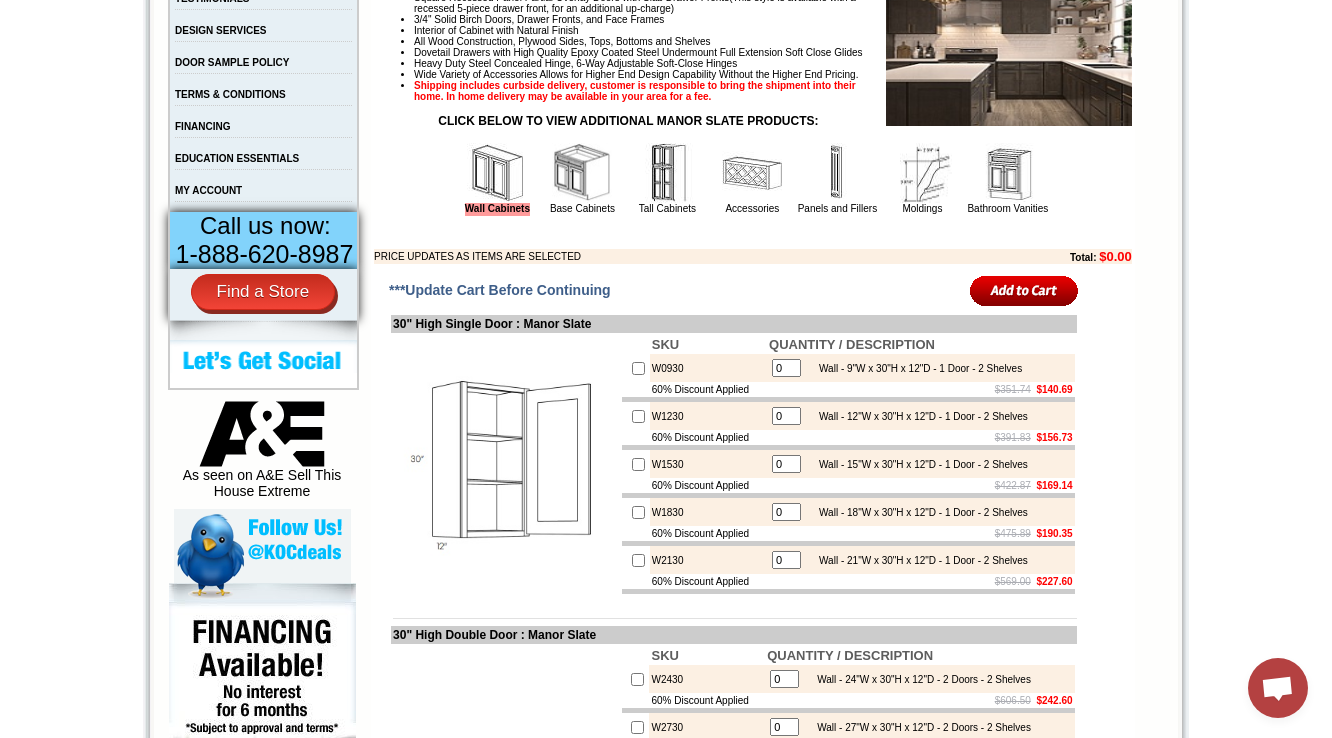 click at bounding box center [752, 173] 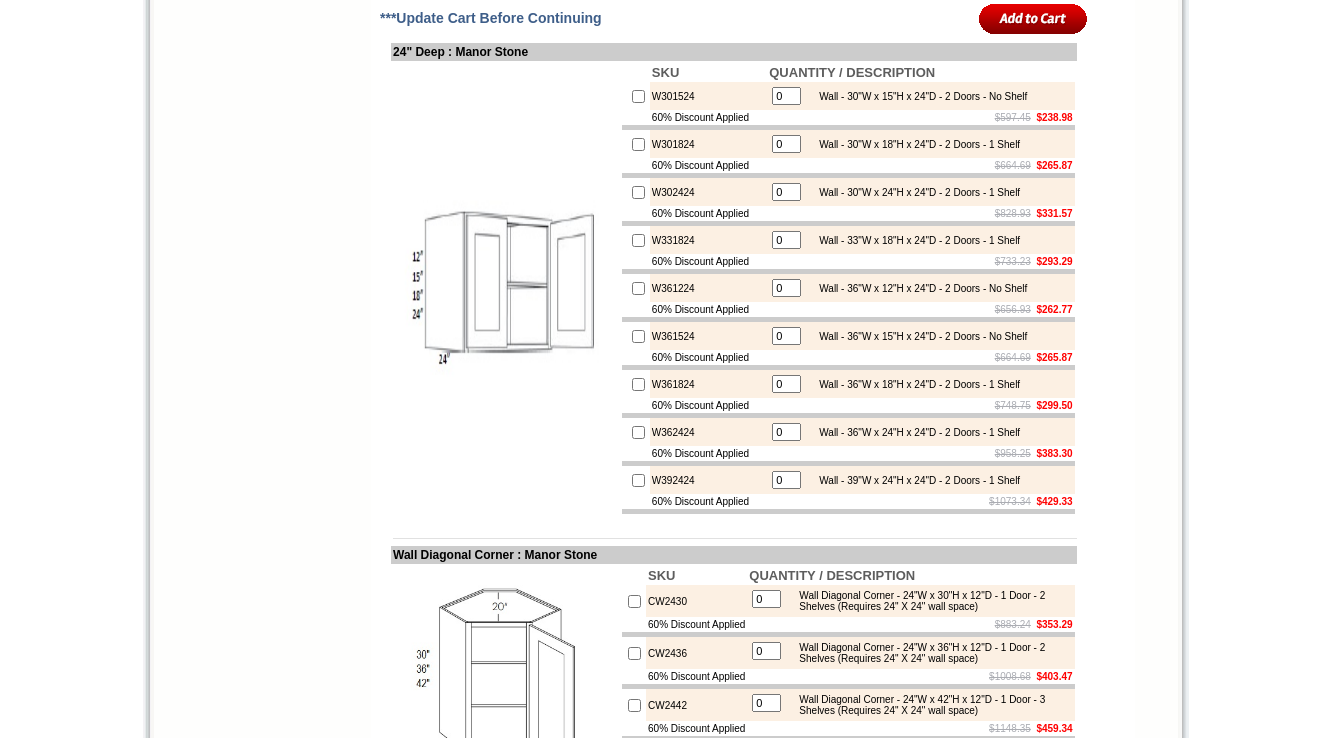 scroll, scrollTop: 4810, scrollLeft: 0, axis: vertical 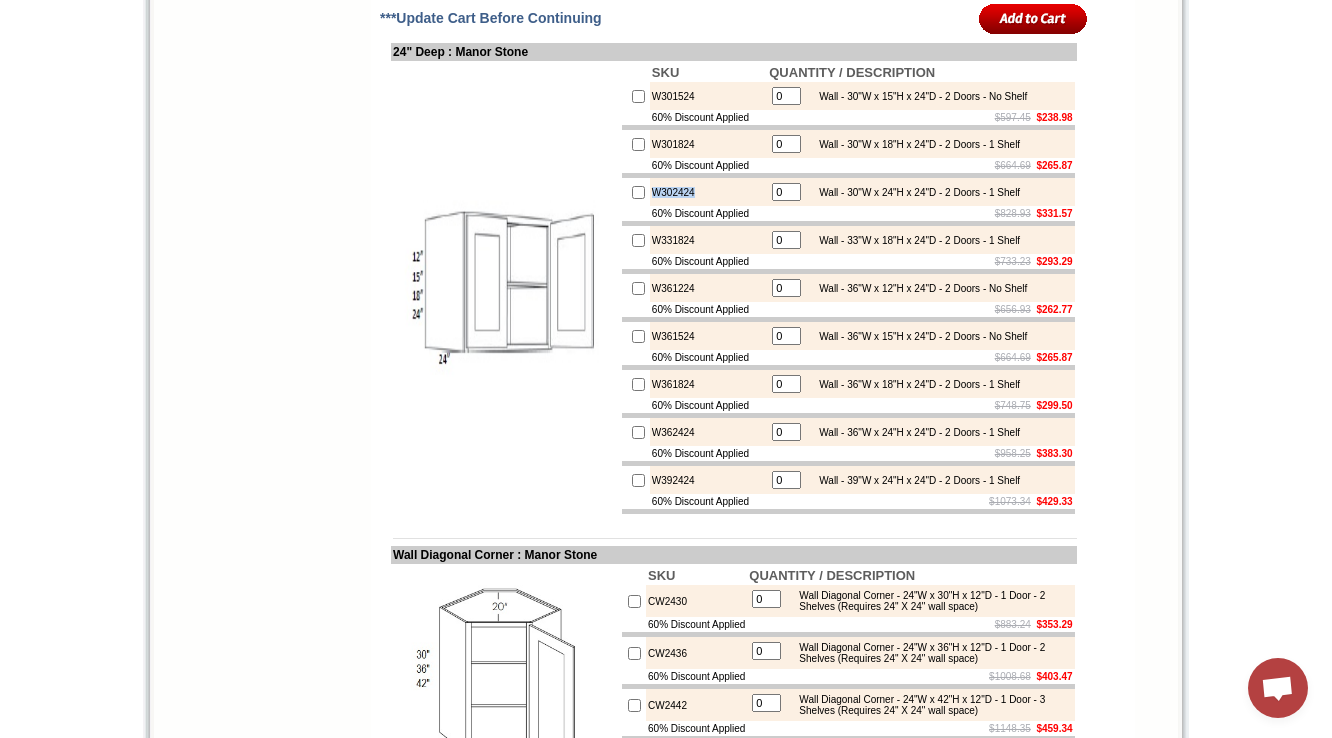 drag, startPoint x: 701, startPoint y: 376, endPoint x: 630, endPoint y: 377, distance: 71.00704 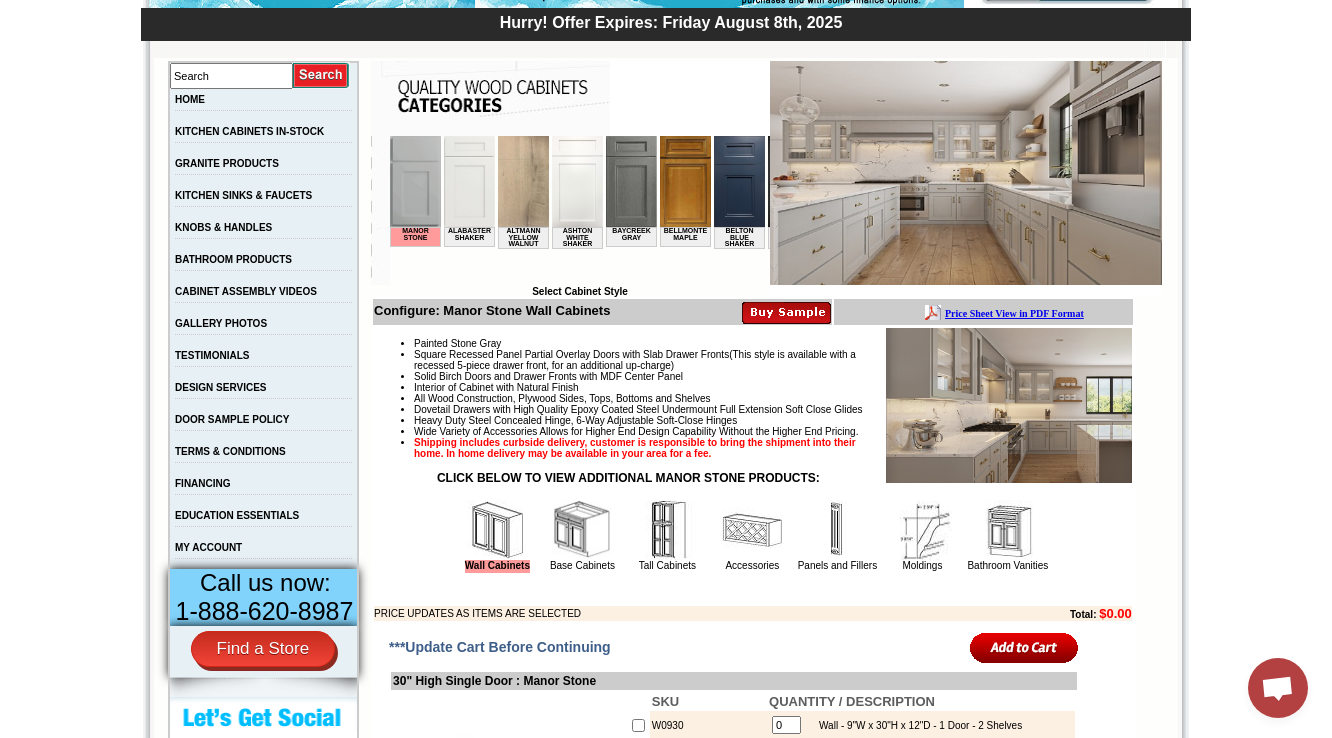 scroll, scrollTop: 560, scrollLeft: 0, axis: vertical 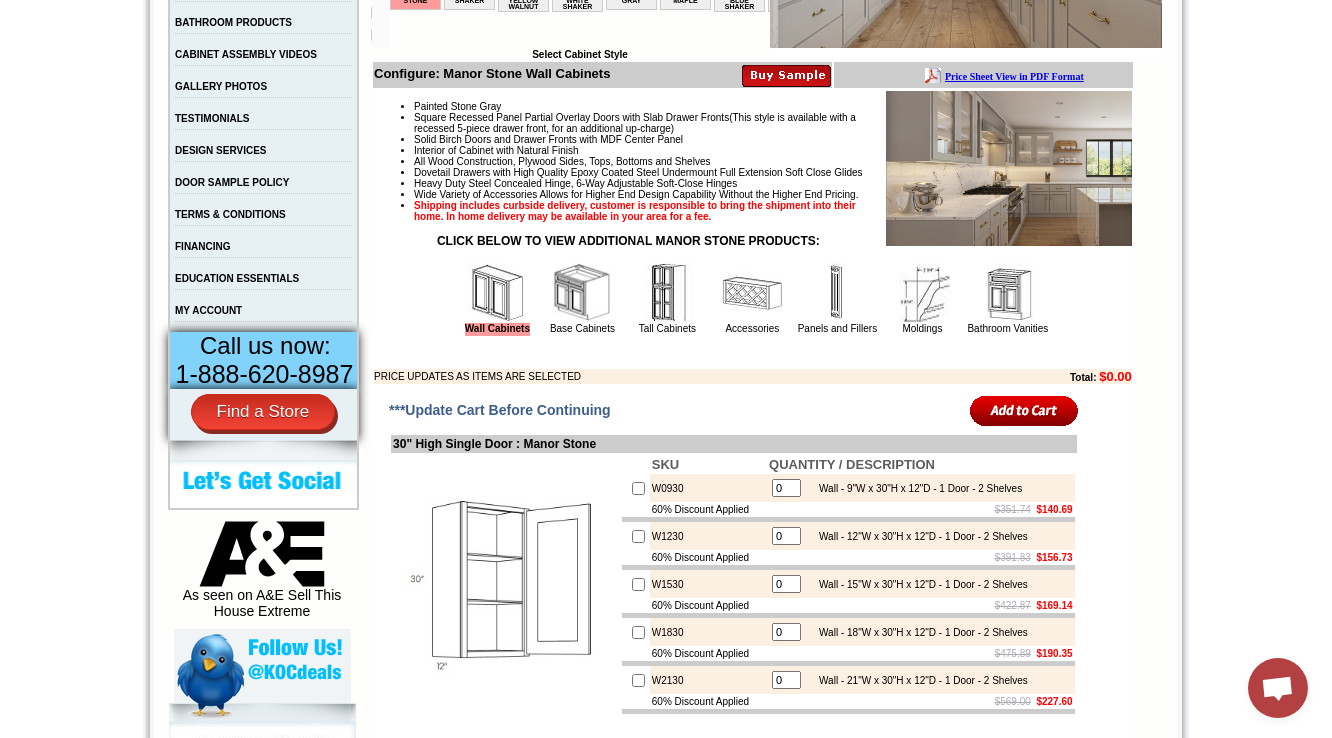 click at bounding box center (582, 293) 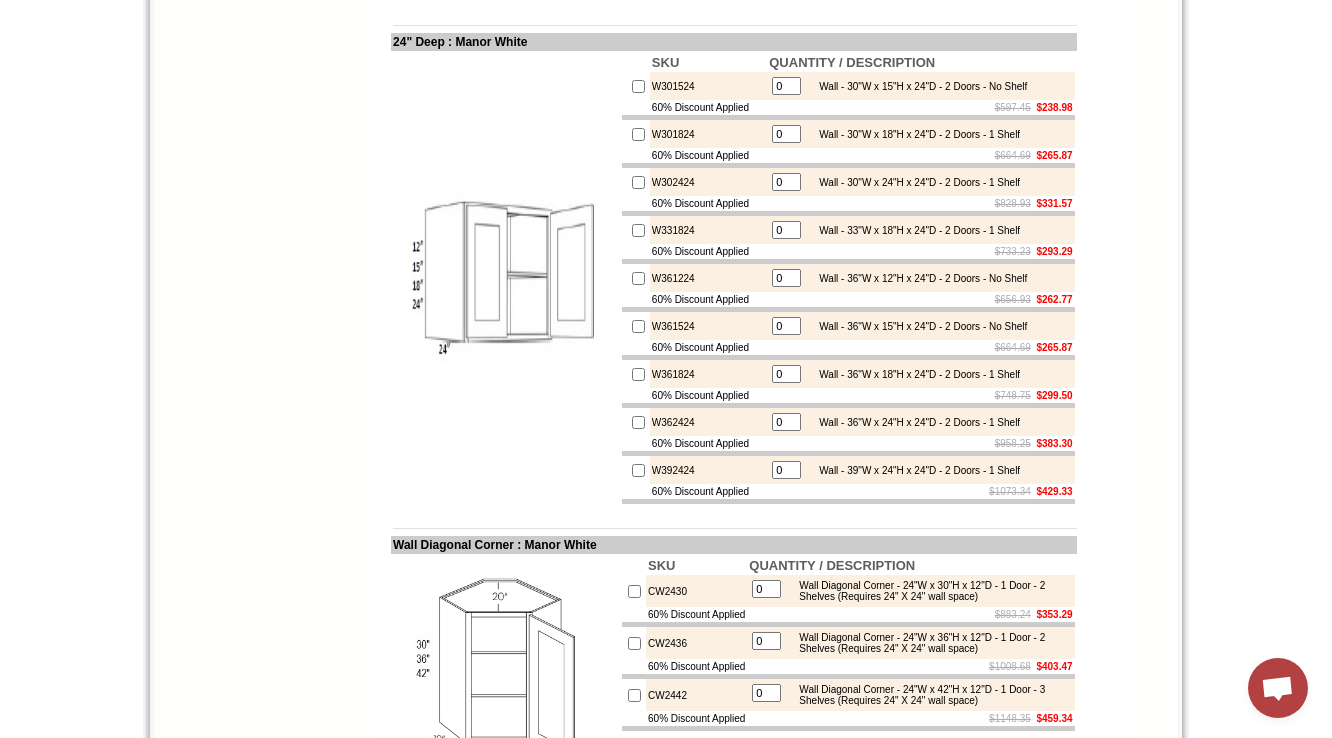 scroll, scrollTop: 0, scrollLeft: 0, axis: both 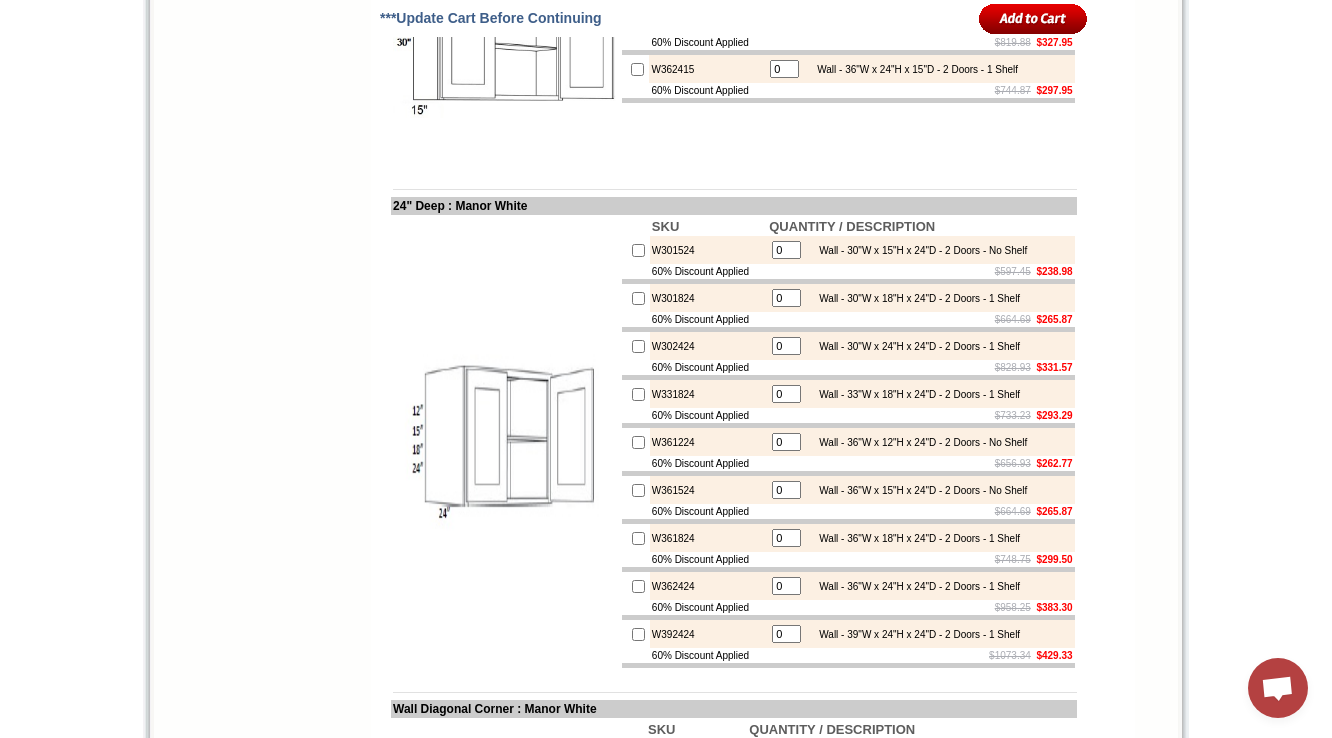 click on "60% Discount Applied" at bounding box center [707, 90] 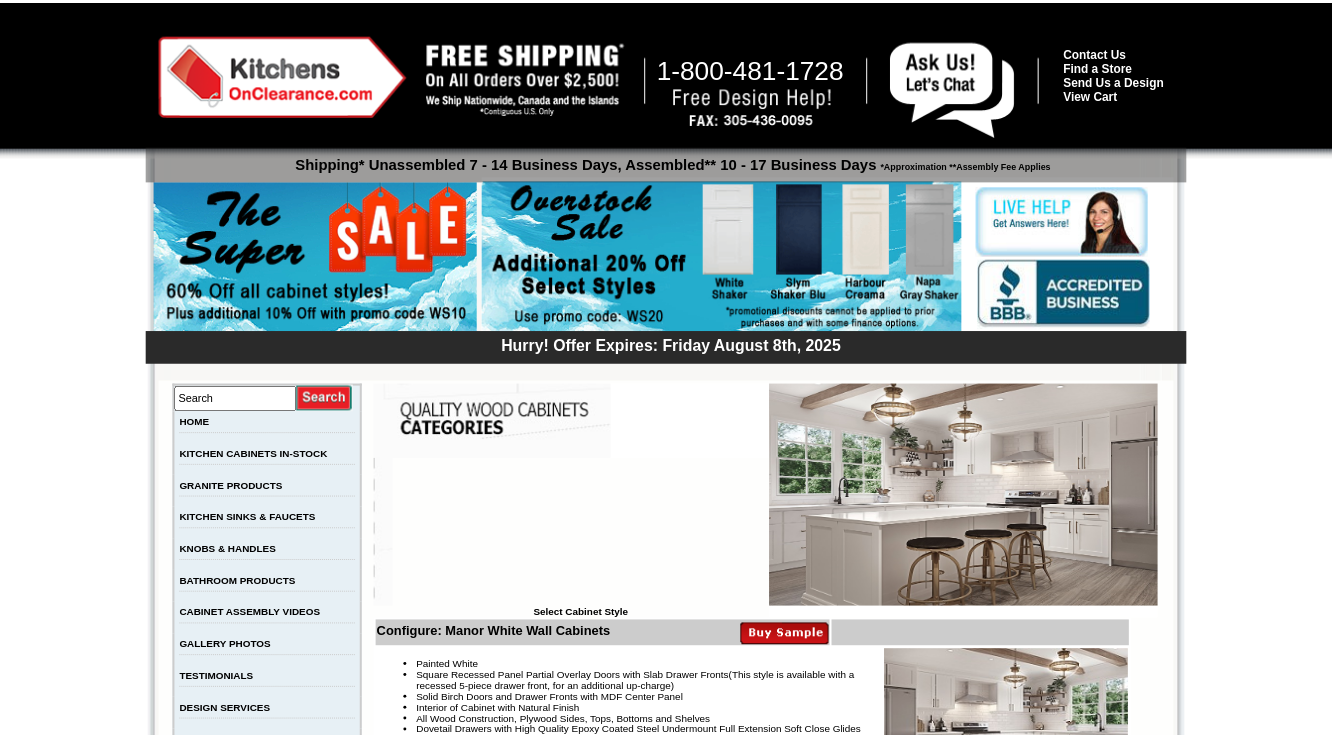 scroll, scrollTop: 4933, scrollLeft: 0, axis: vertical 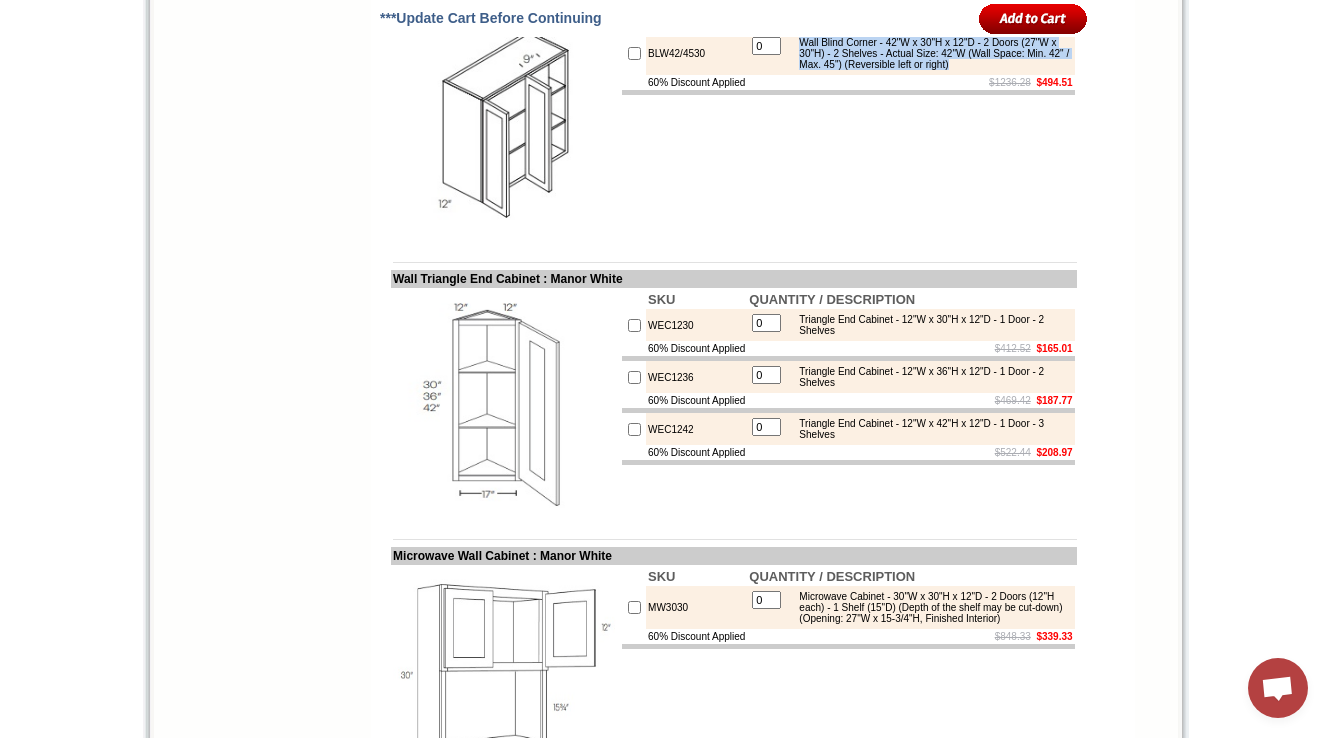 drag, startPoint x: 912, startPoint y: 392, endPoint x: 813, endPoint y: 358, distance: 104.67569 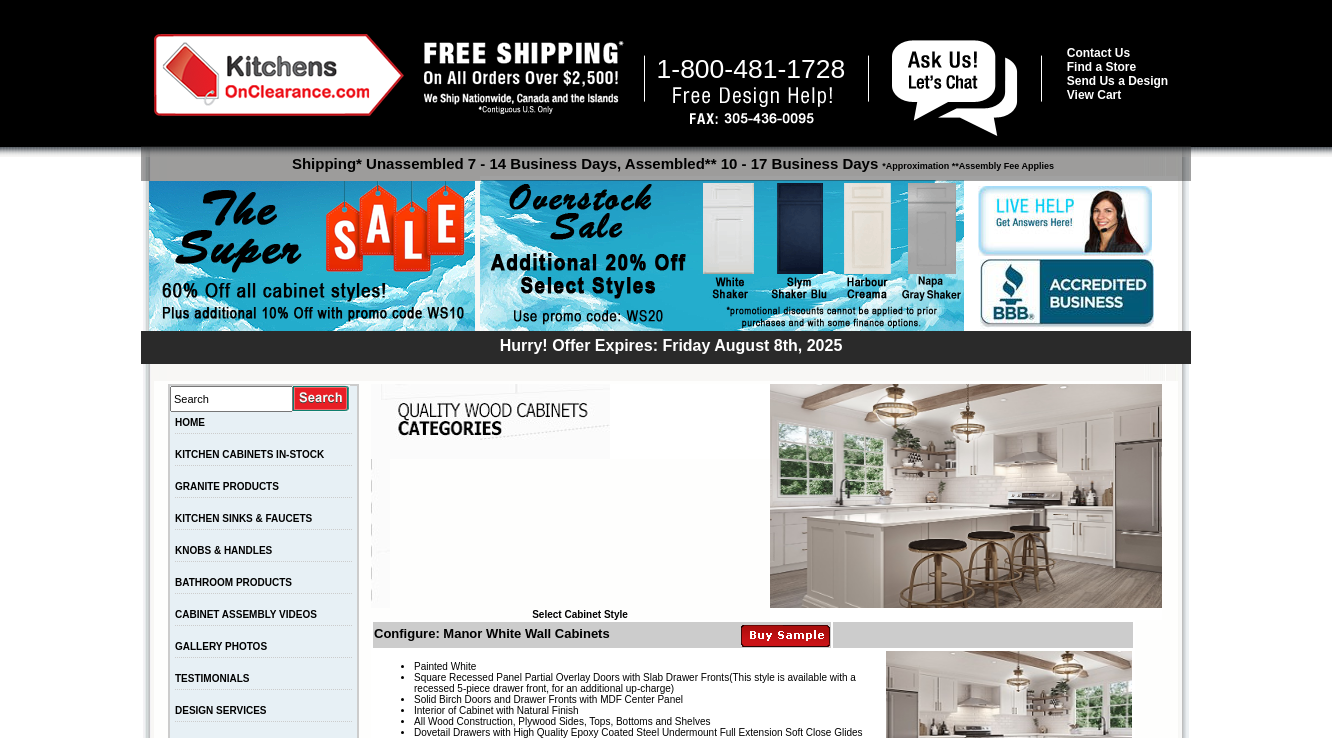 scroll, scrollTop: 6362, scrollLeft: 0, axis: vertical 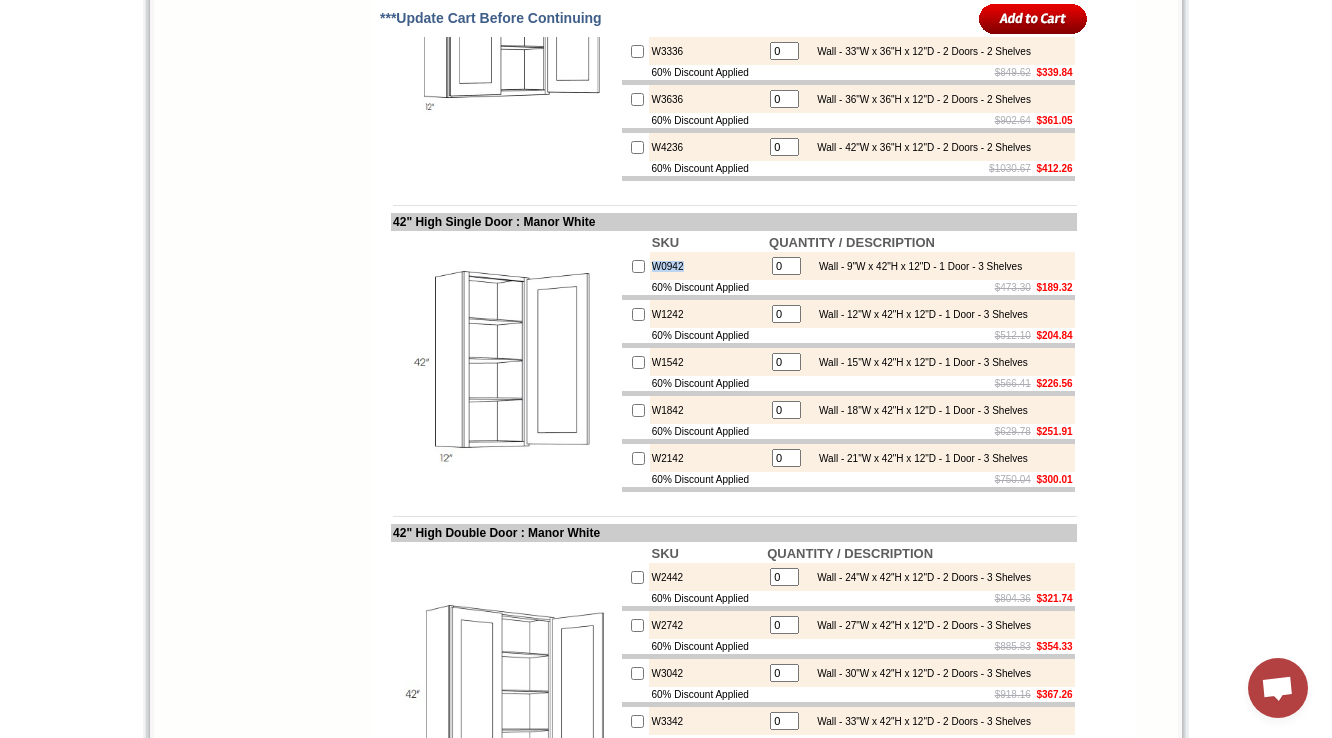 drag, startPoint x: 689, startPoint y: 372, endPoint x: 652, endPoint y: 377, distance: 37.336308 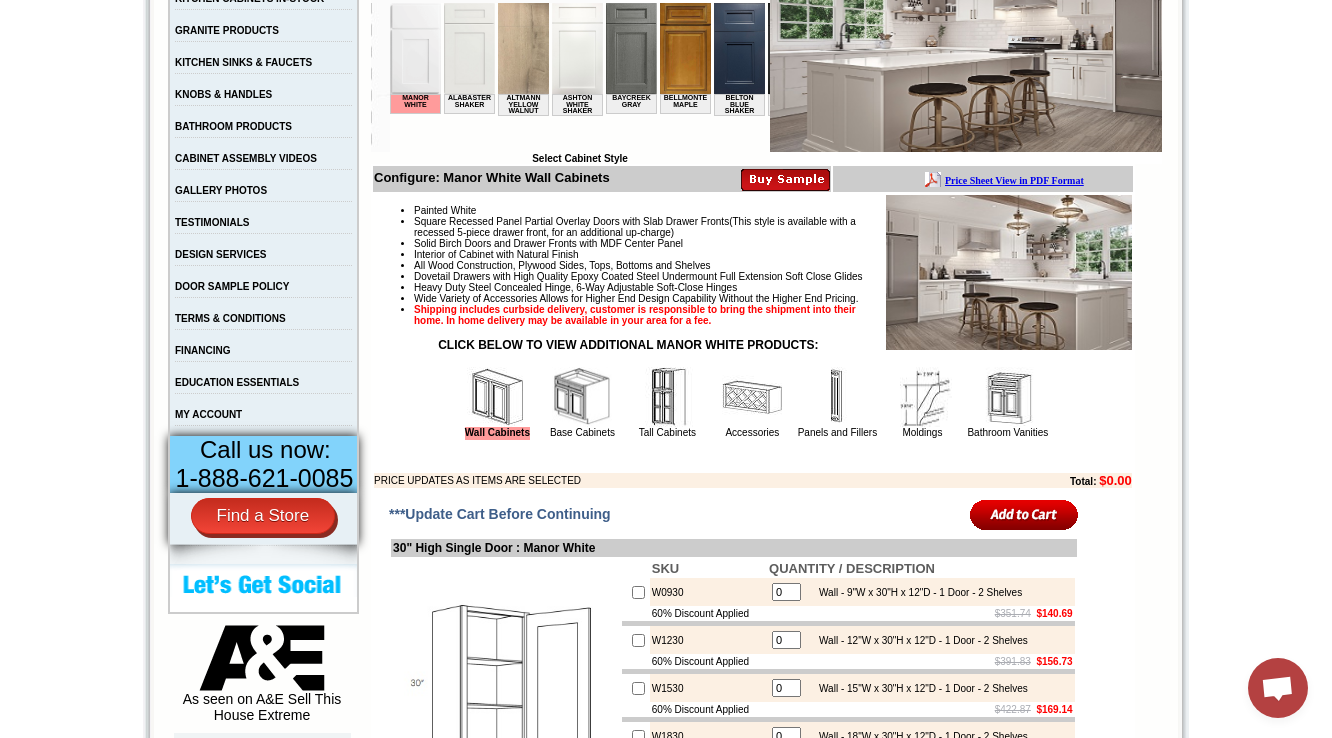 scroll, scrollTop: 320, scrollLeft: 0, axis: vertical 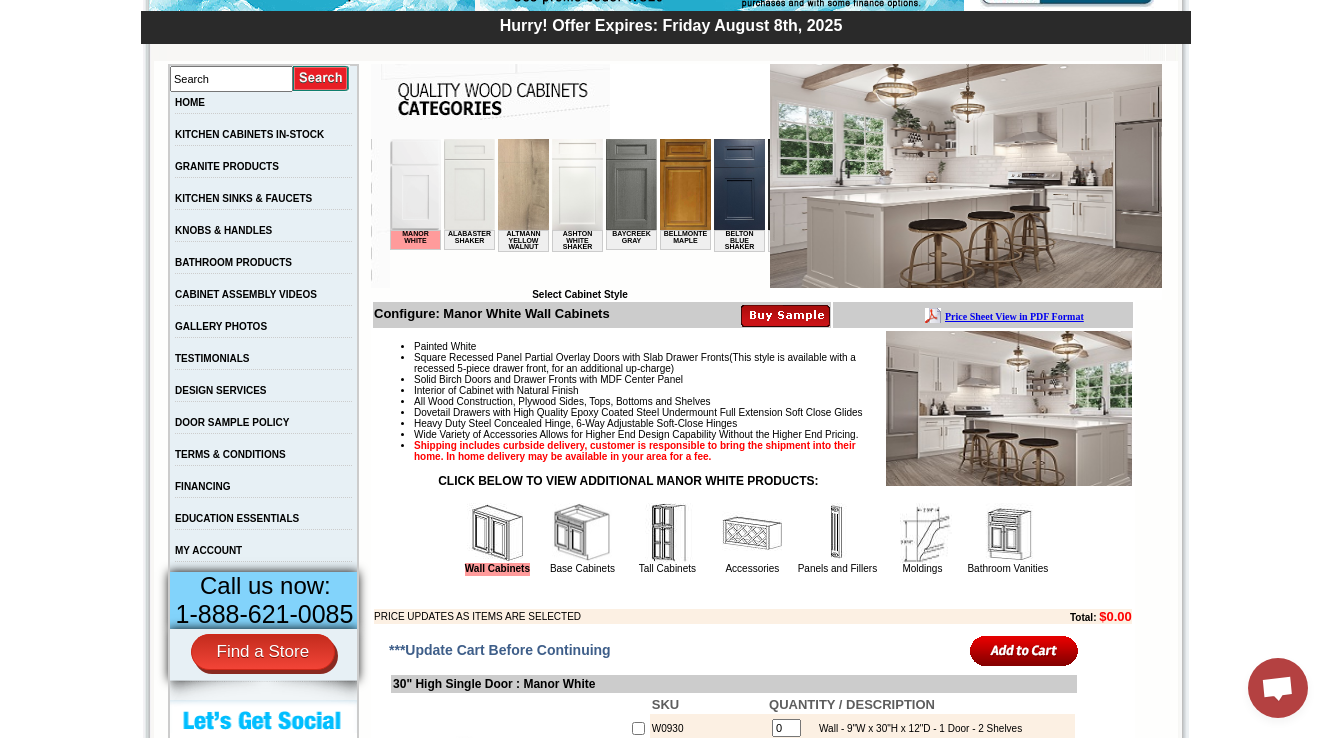 click on "Wide Variety of Accessories Allows for Higher End Design Capability Without the Higher End Pricing." at bounding box center (773, 434) 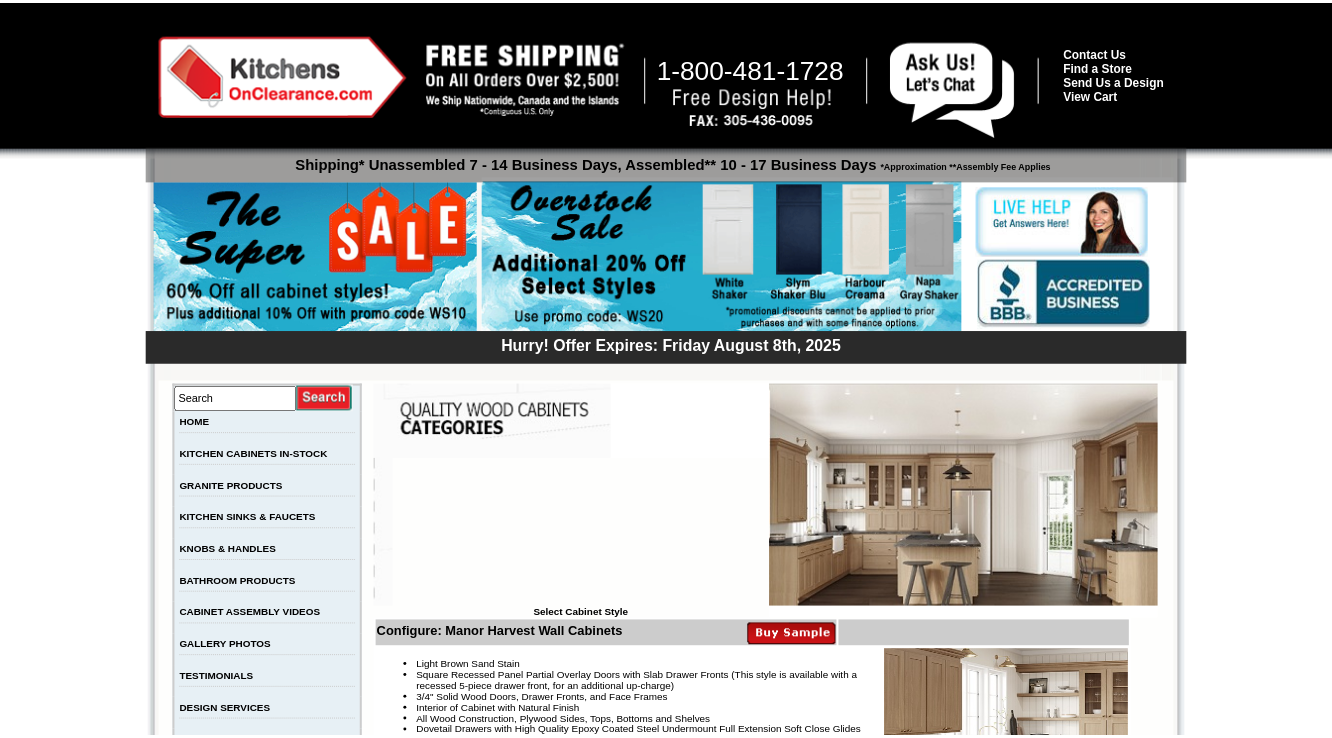 scroll, scrollTop: 5236, scrollLeft: 0, axis: vertical 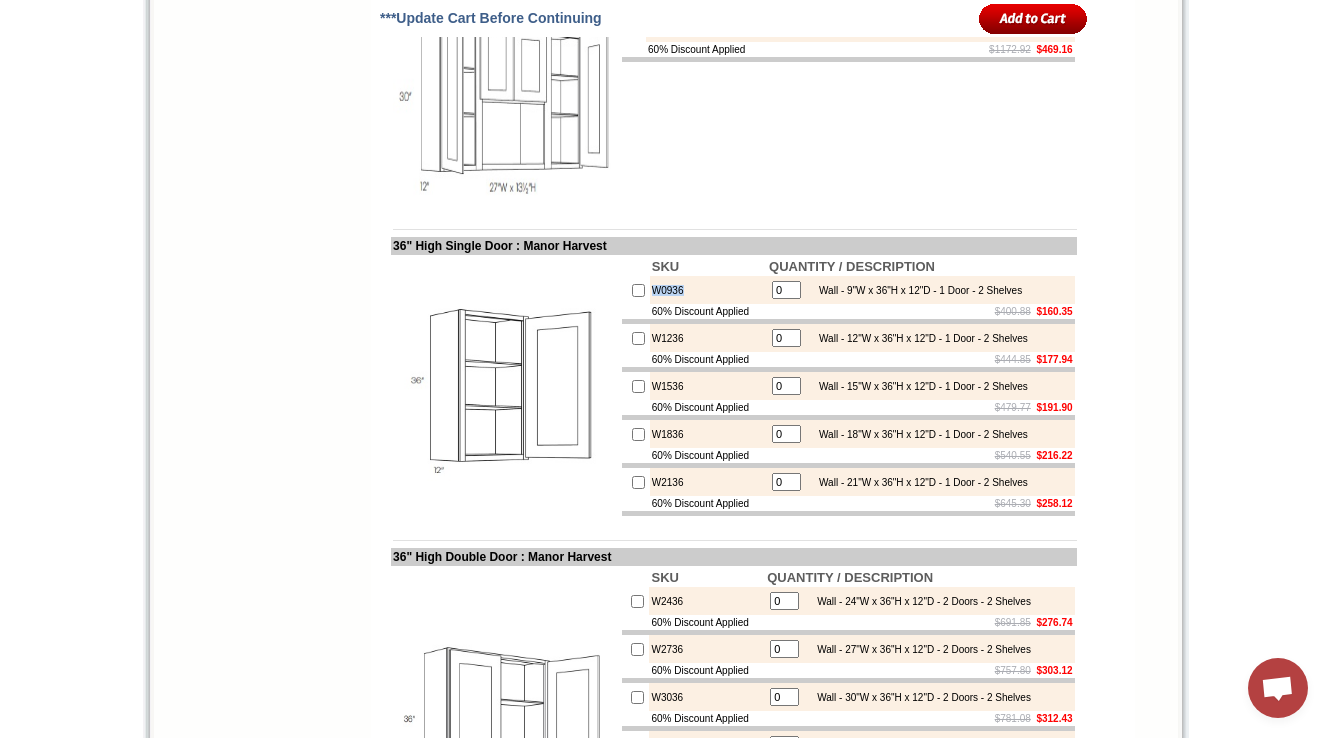 drag, startPoint x: 691, startPoint y: 367, endPoint x: 642, endPoint y: 371, distance: 49.162994 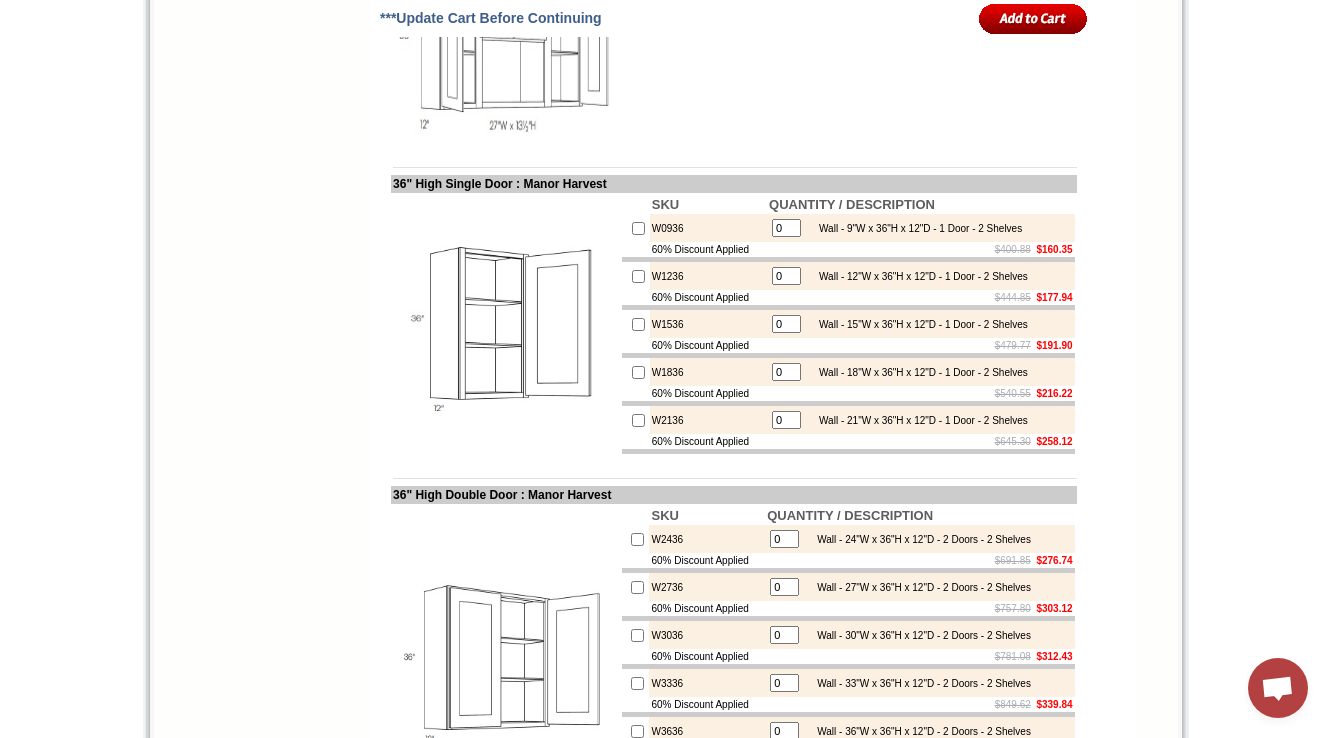 scroll, scrollTop: 2350, scrollLeft: 0, axis: vertical 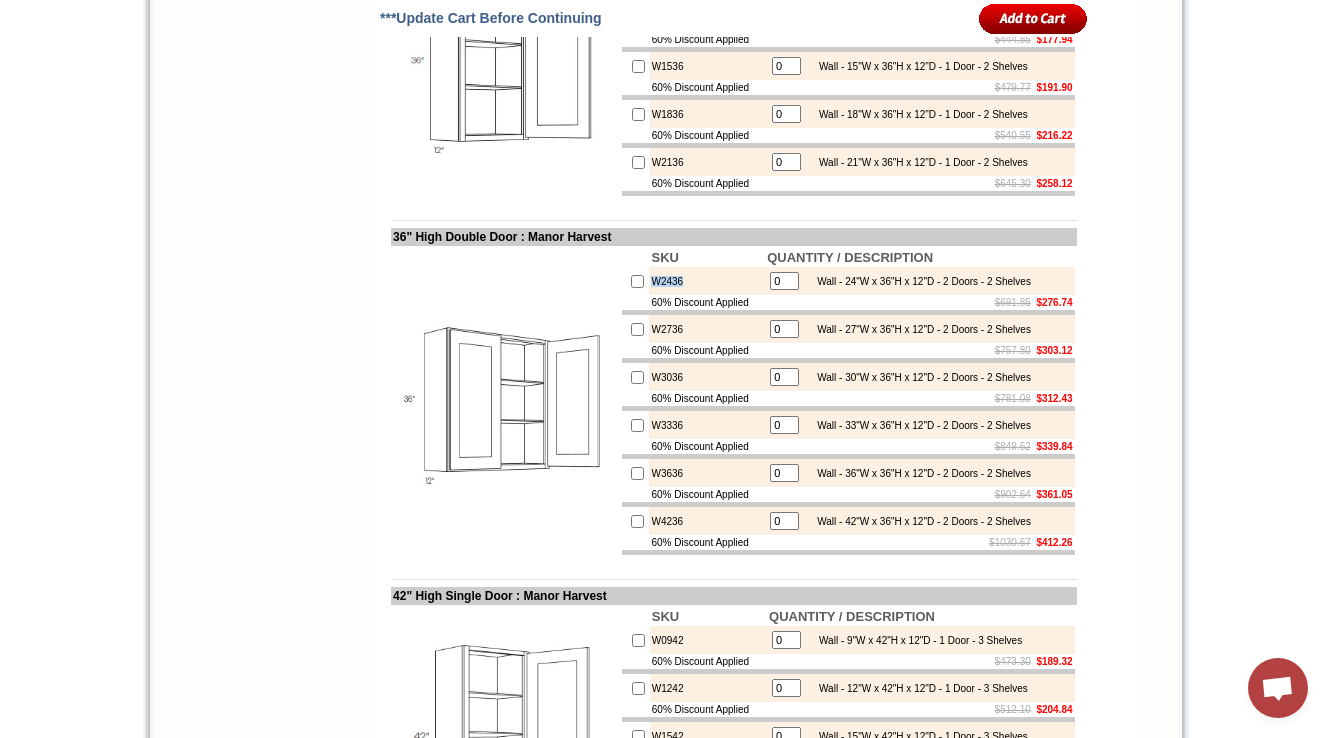 drag, startPoint x: 669, startPoint y: 372, endPoint x: 644, endPoint y: 379, distance: 25.96151 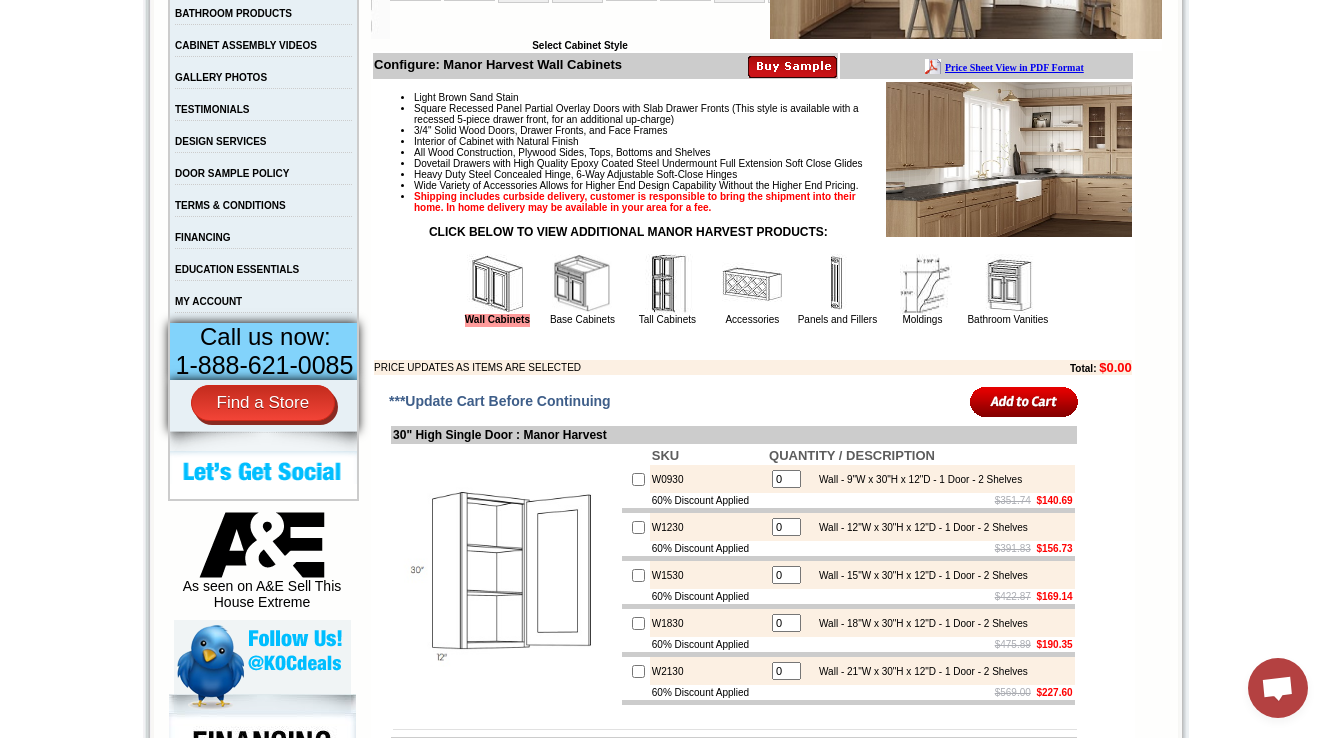 scroll, scrollTop: 440, scrollLeft: 0, axis: vertical 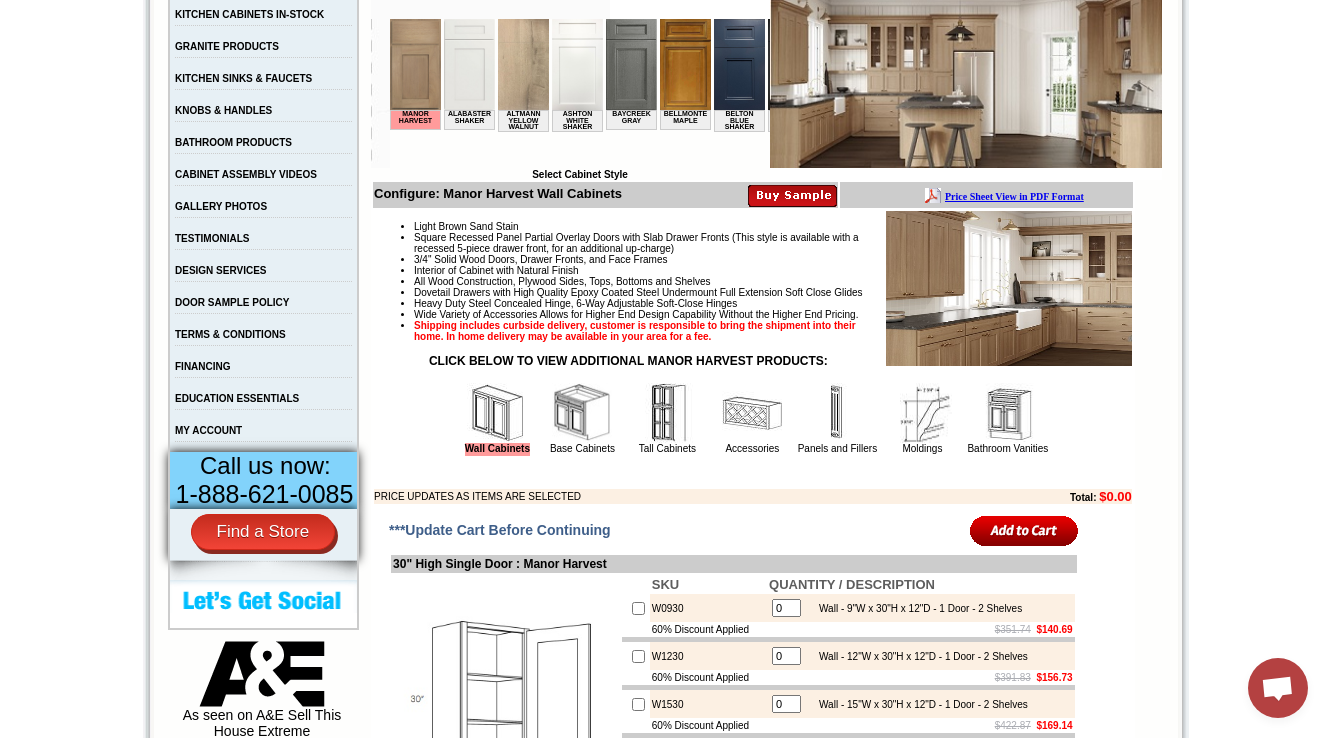 click at bounding box center (752, 413) 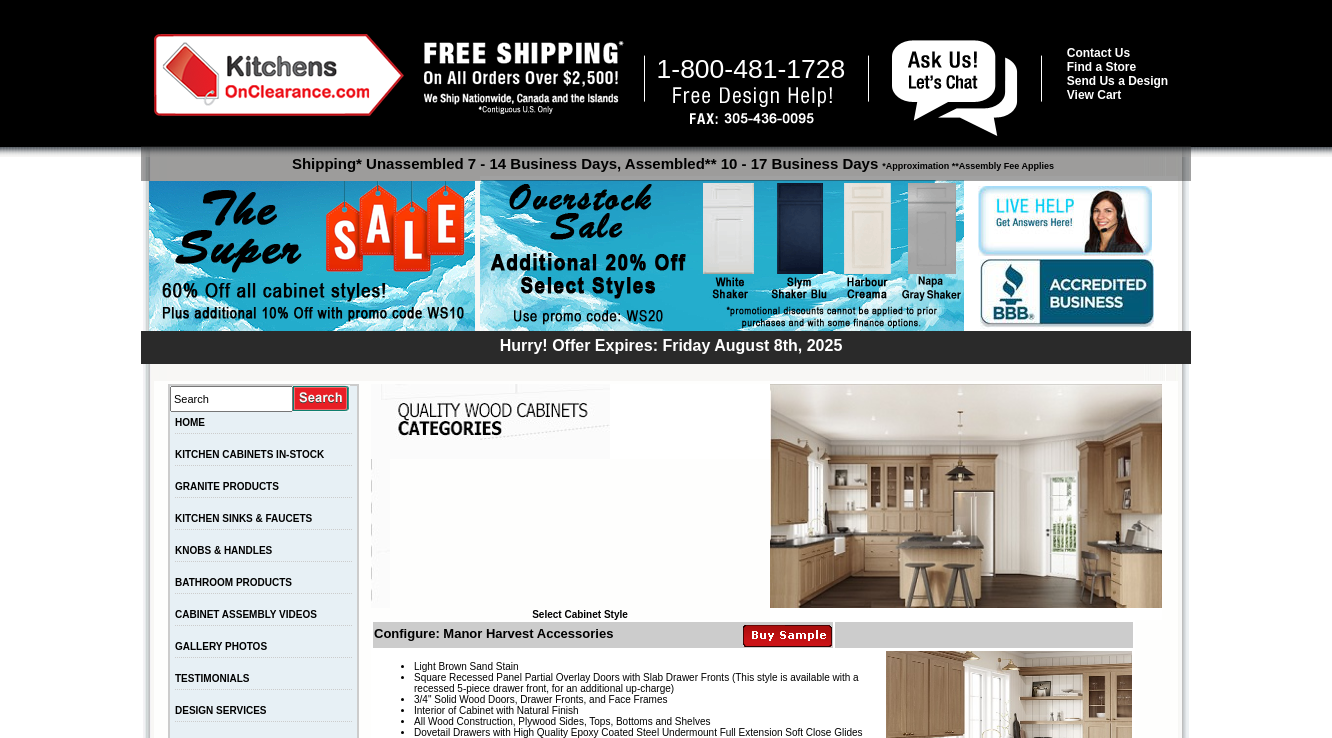 scroll, scrollTop: 1096, scrollLeft: 0, axis: vertical 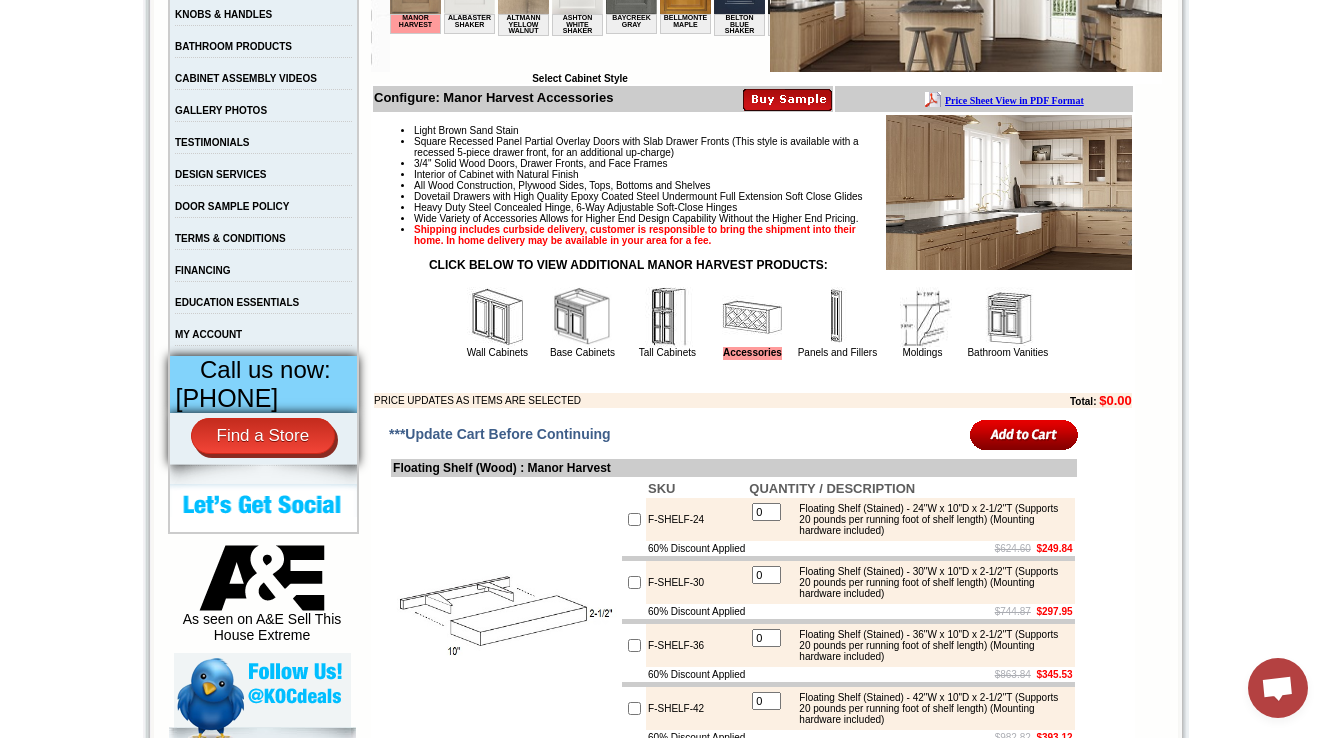click at bounding box center (497, 317) 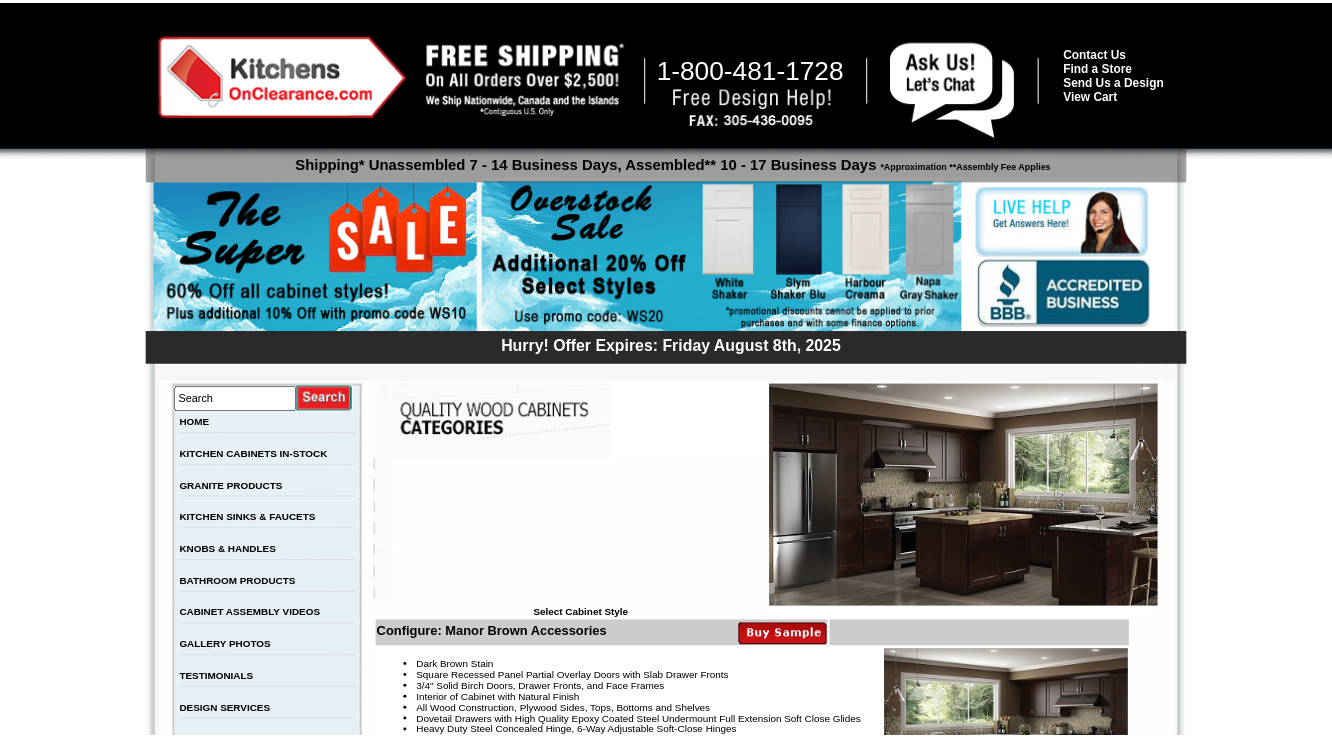 scroll, scrollTop: 0, scrollLeft: 0, axis: both 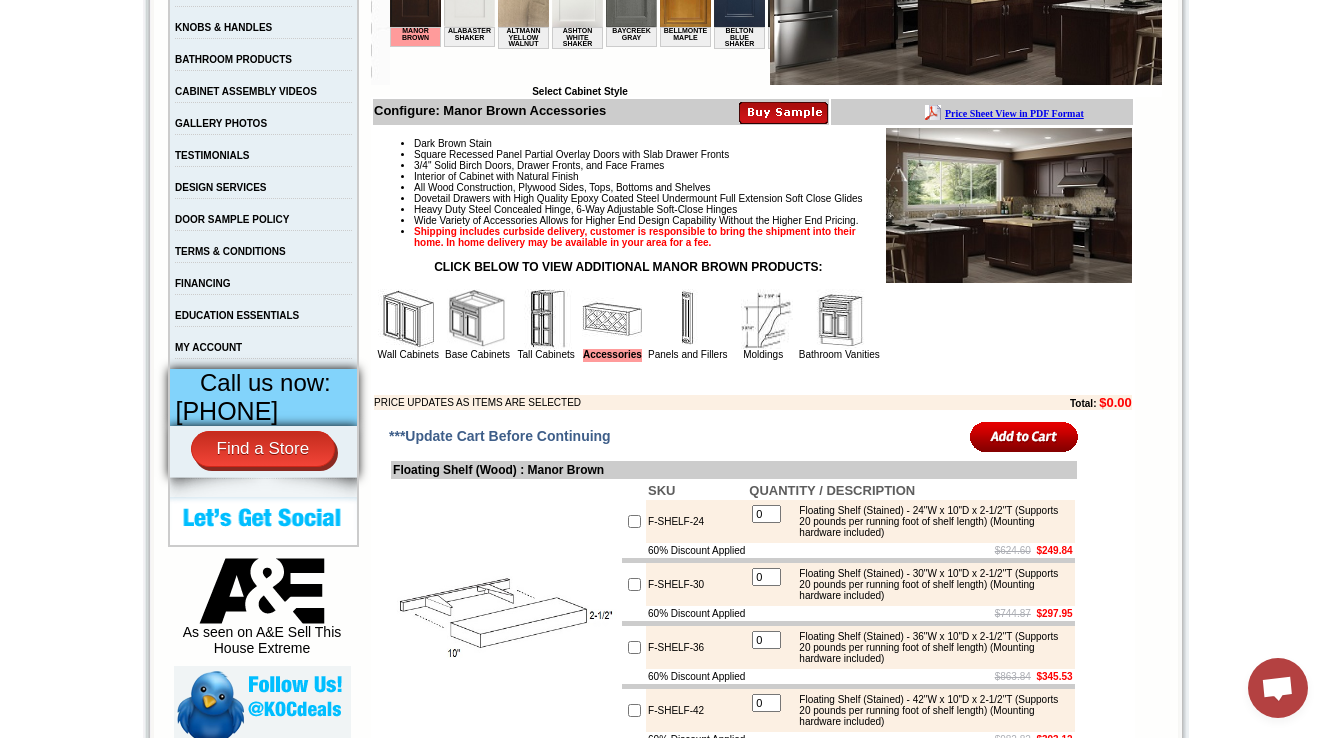 drag, startPoint x: 502, startPoint y: 386, endPoint x: 487, endPoint y: 376, distance: 18.027756 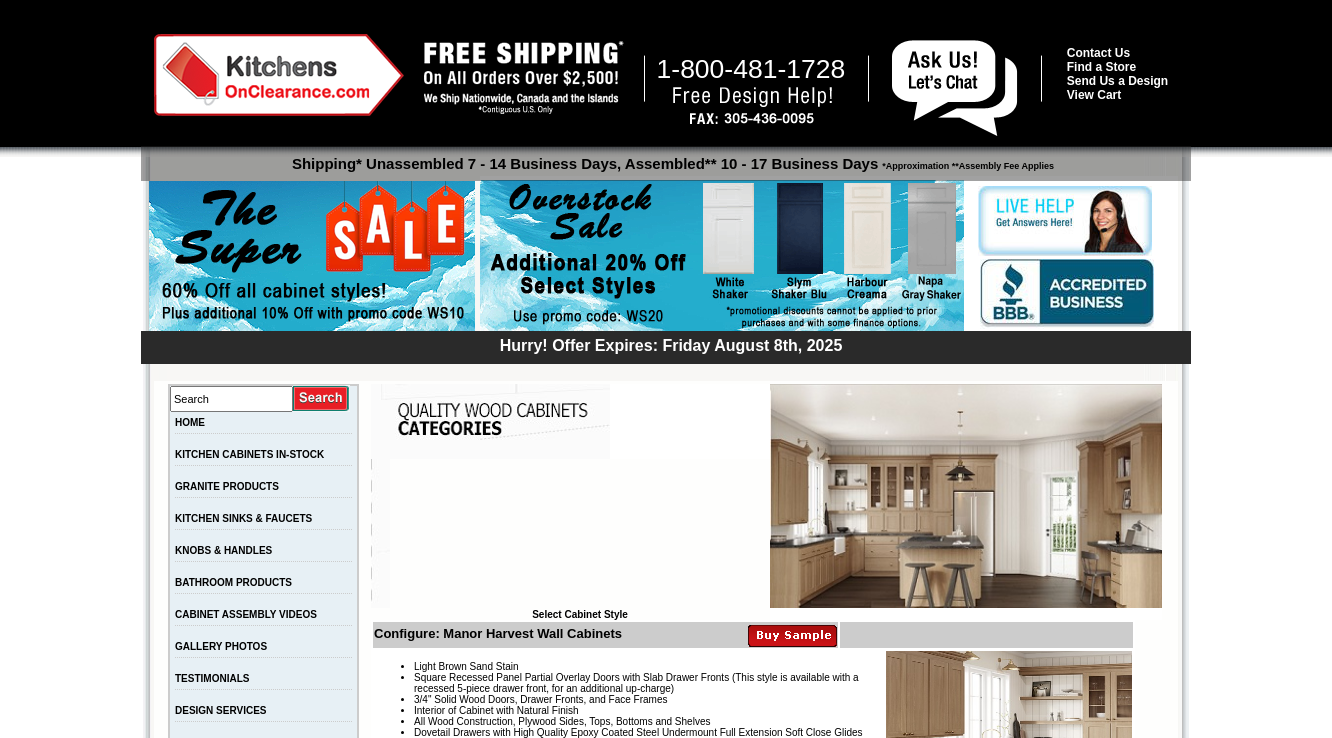 scroll, scrollTop: 0, scrollLeft: 0, axis: both 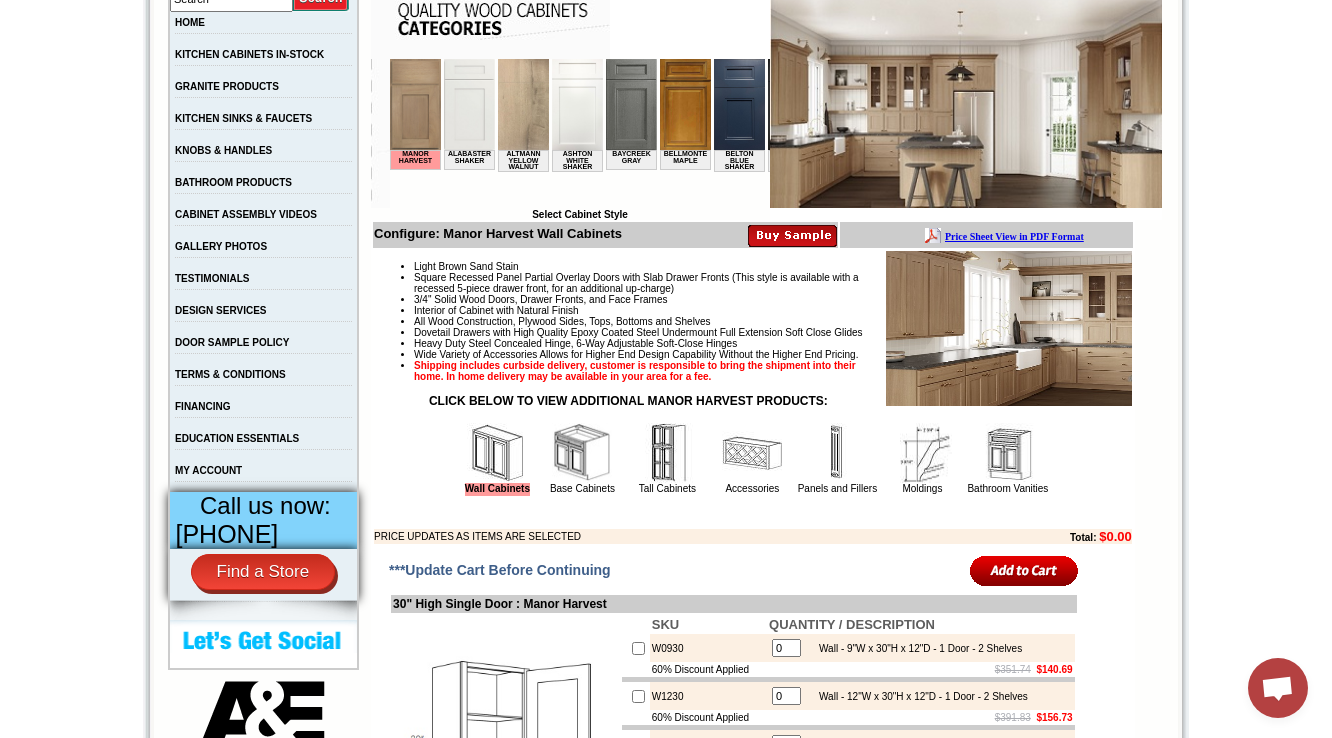 drag, startPoint x: 566, startPoint y: 496, endPoint x: 6, endPoint y: 18, distance: 736.26355 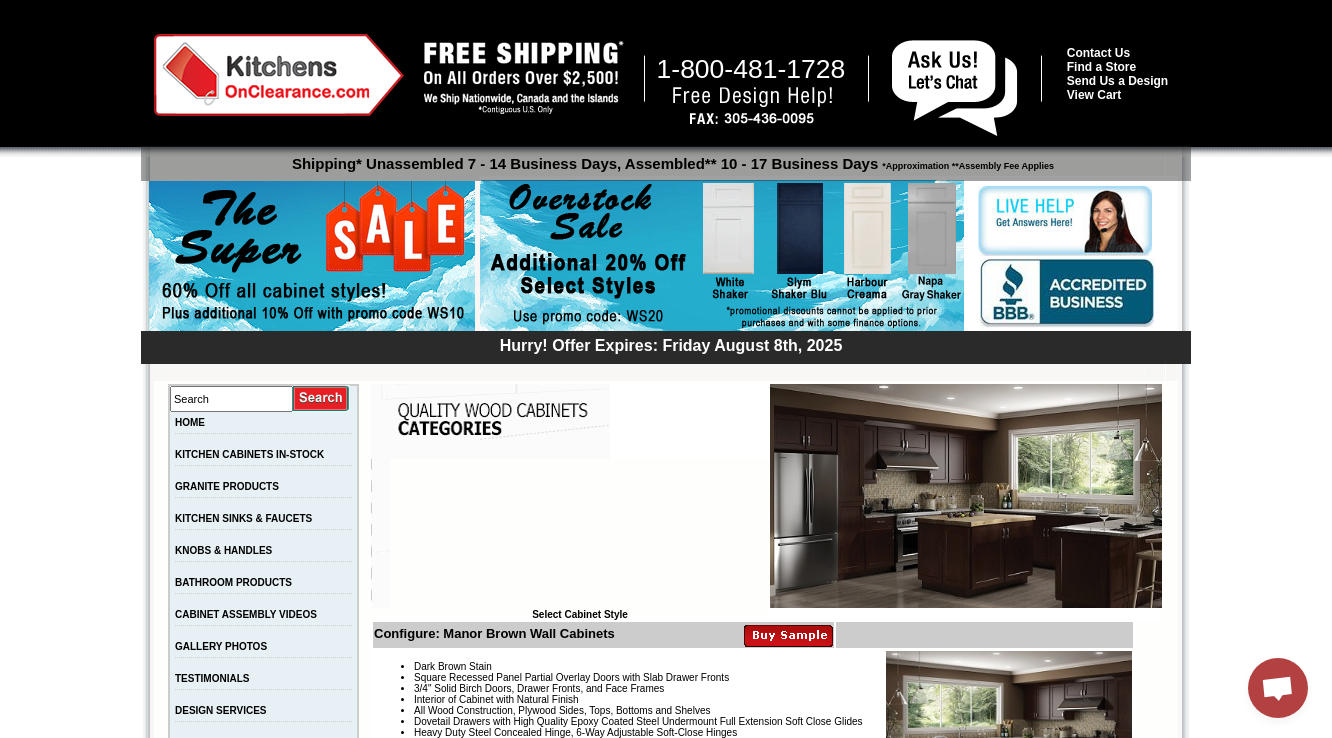 scroll, scrollTop: 0, scrollLeft: 0, axis: both 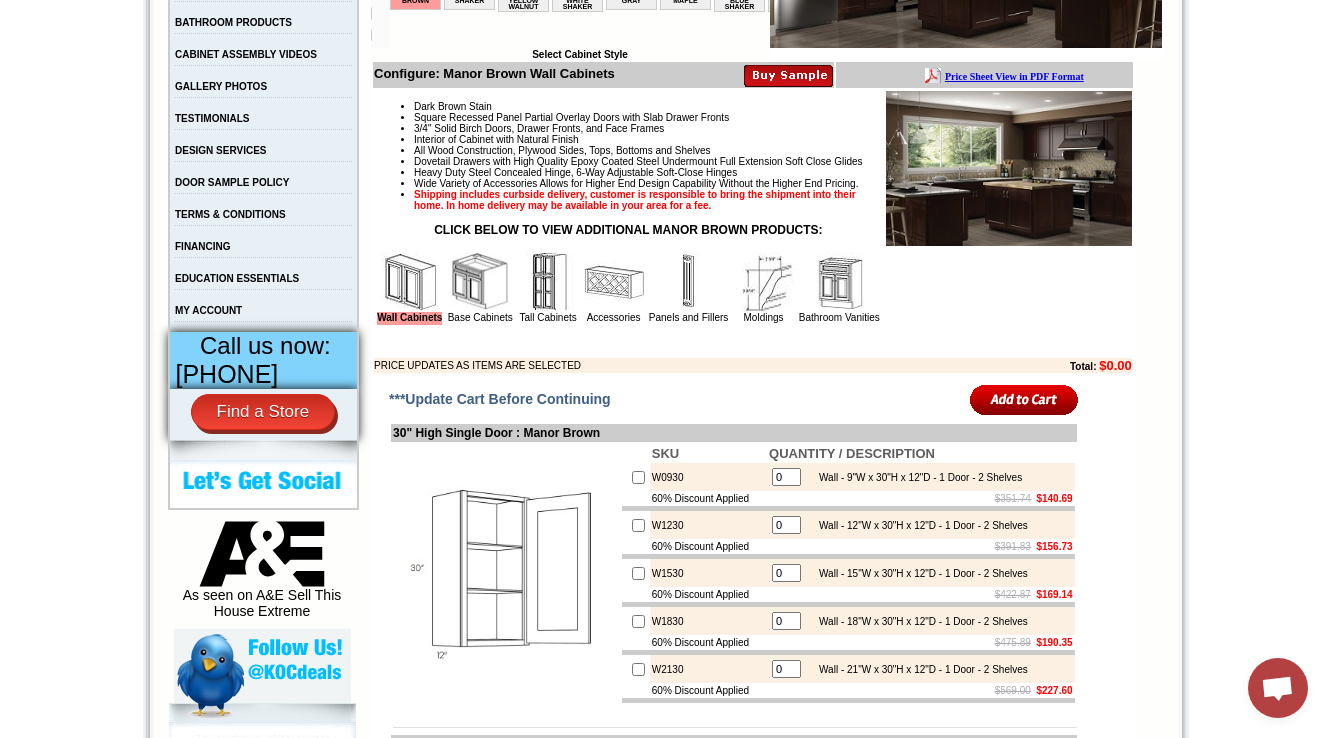 click at bounding box center (480, 282) 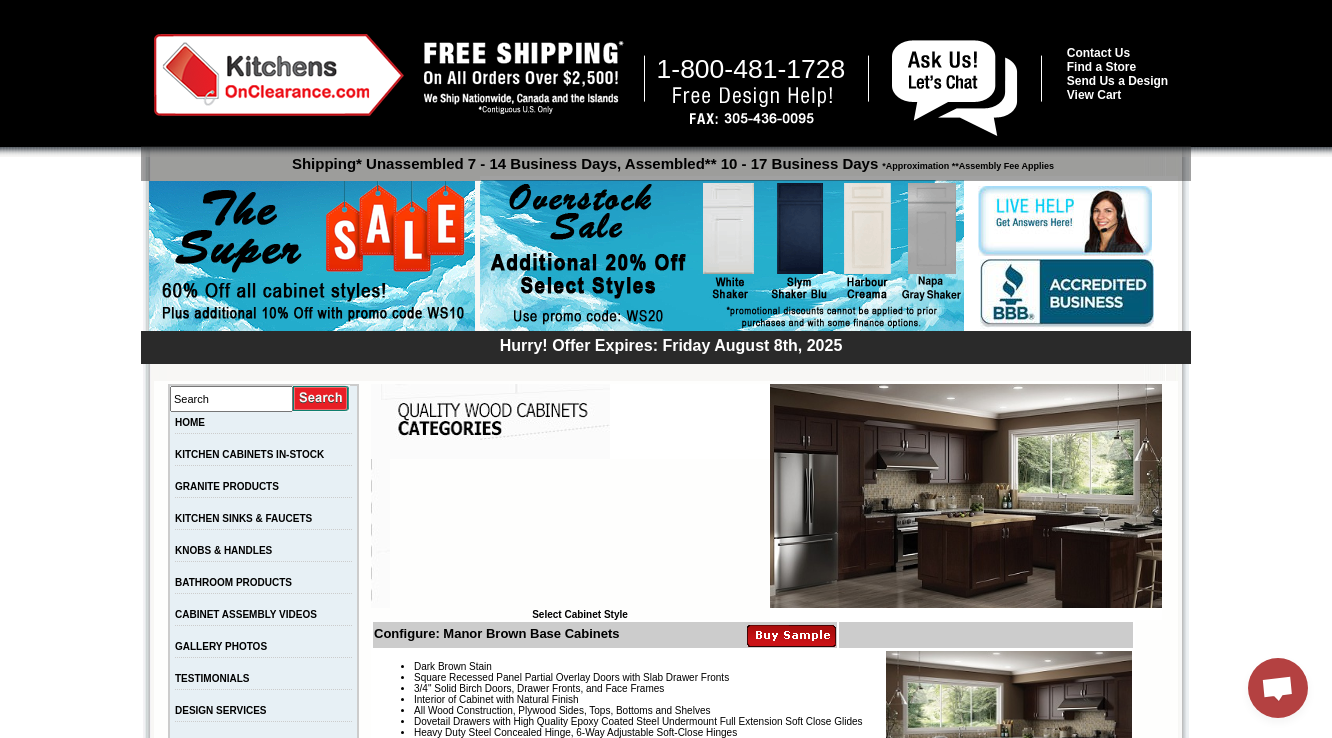 scroll, scrollTop: 0, scrollLeft: 0, axis: both 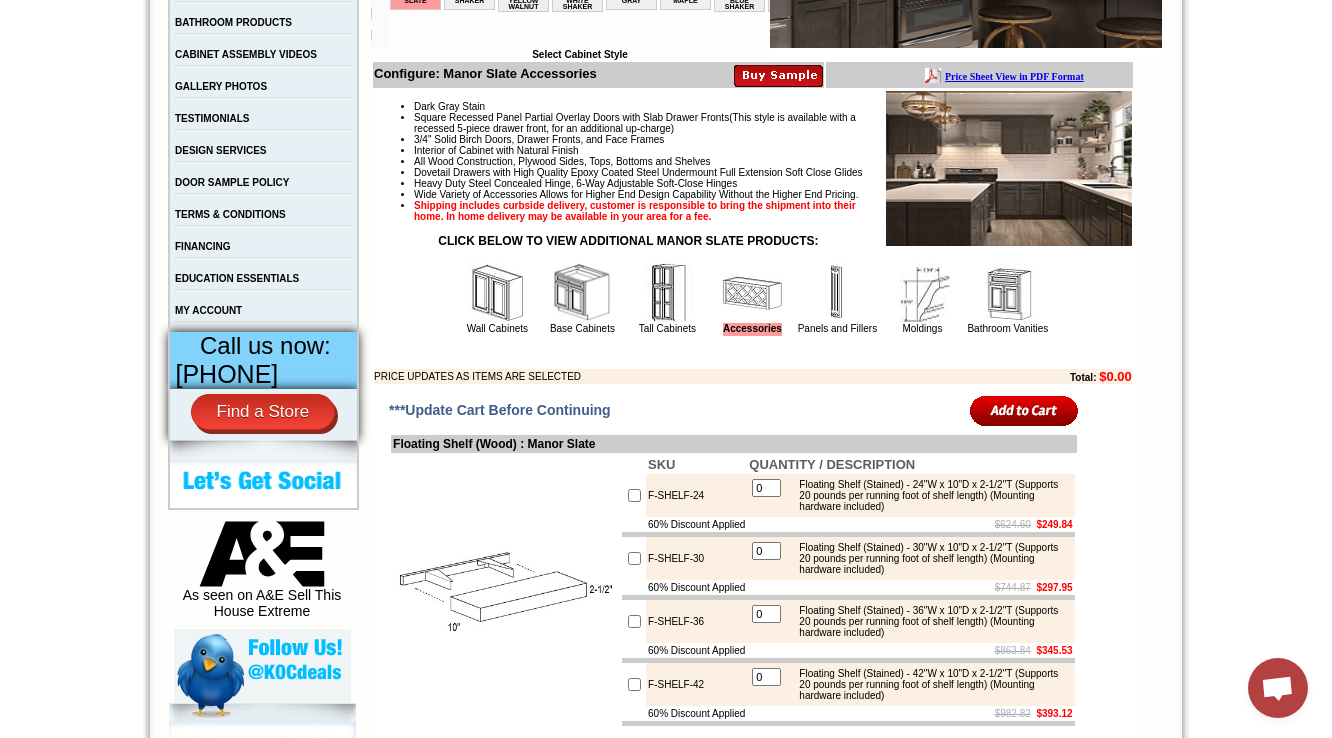 click at bounding box center [497, 293] 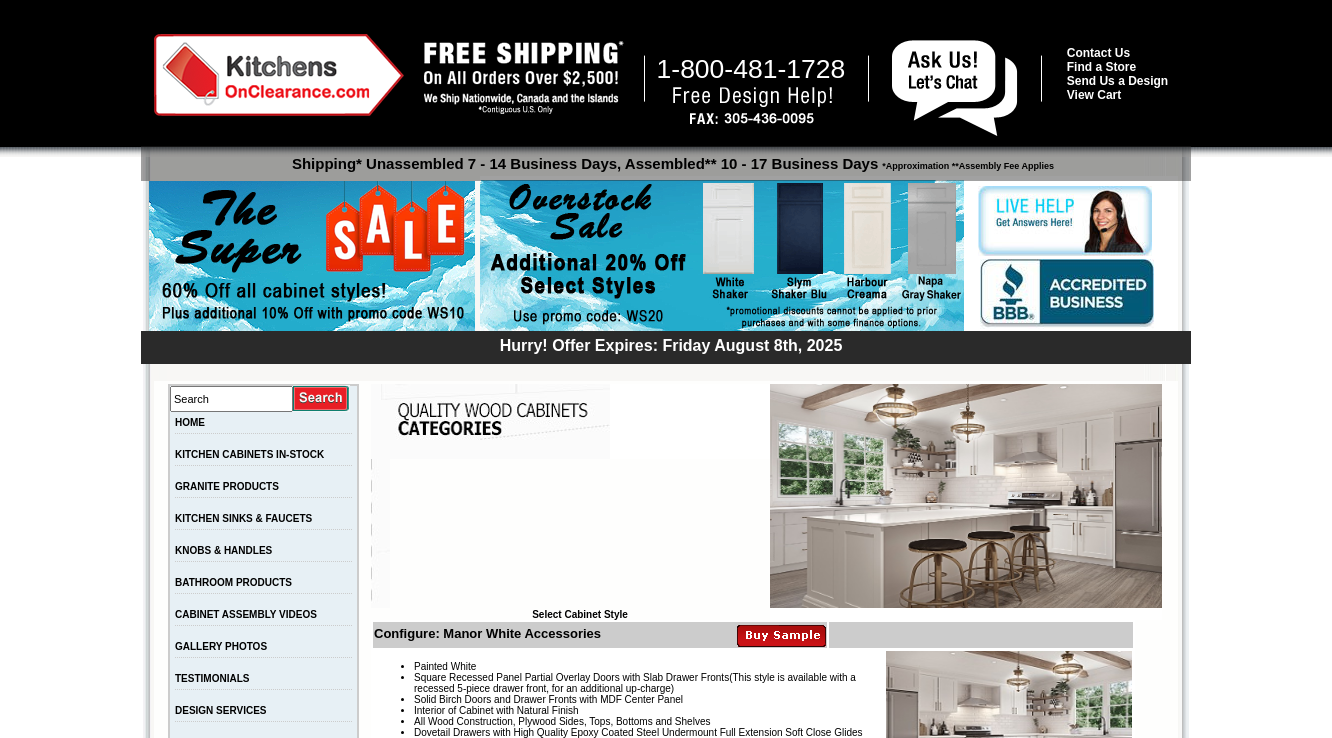 scroll, scrollTop: 0, scrollLeft: 0, axis: both 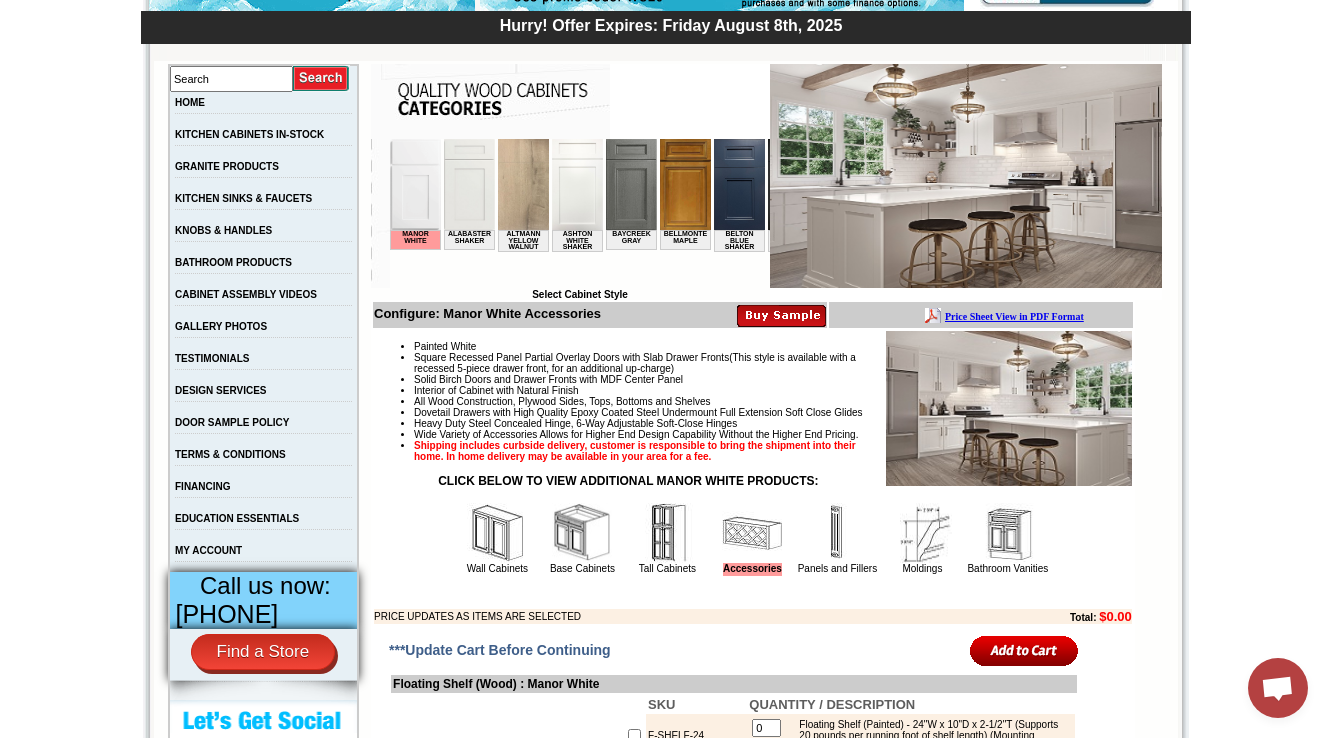 click on "Painted White
Square Recessed Panel Partial Overlay Doors with Slab Drawer Fronts  (This style is available with a recessed 5-piece drawer front, for an additional up-charge)
Solid Birch Doors and Drawer Fronts with MDF Center Panel
Interior of Cabinet with Natural Finish
All Wood Construction, Plywood Sides, Tops, Bottoms and Shelves
Dovetail Drawers with High Quality Epoxy Coated Steel Undermount Full Extension Soft Close Glides
Heavy Duty Steel Concealed Hinge, 6-Way Adjustable Soft-Close Hinges
Wide Variety of Accessories Allows for Higher End Design Capability Without the Higher End Pricing.
Shipping includes curbside delivery, customer is responsible to bring the shipment into their home. In home delivery may be available in your area for a fee." at bounding box center [753, 477] 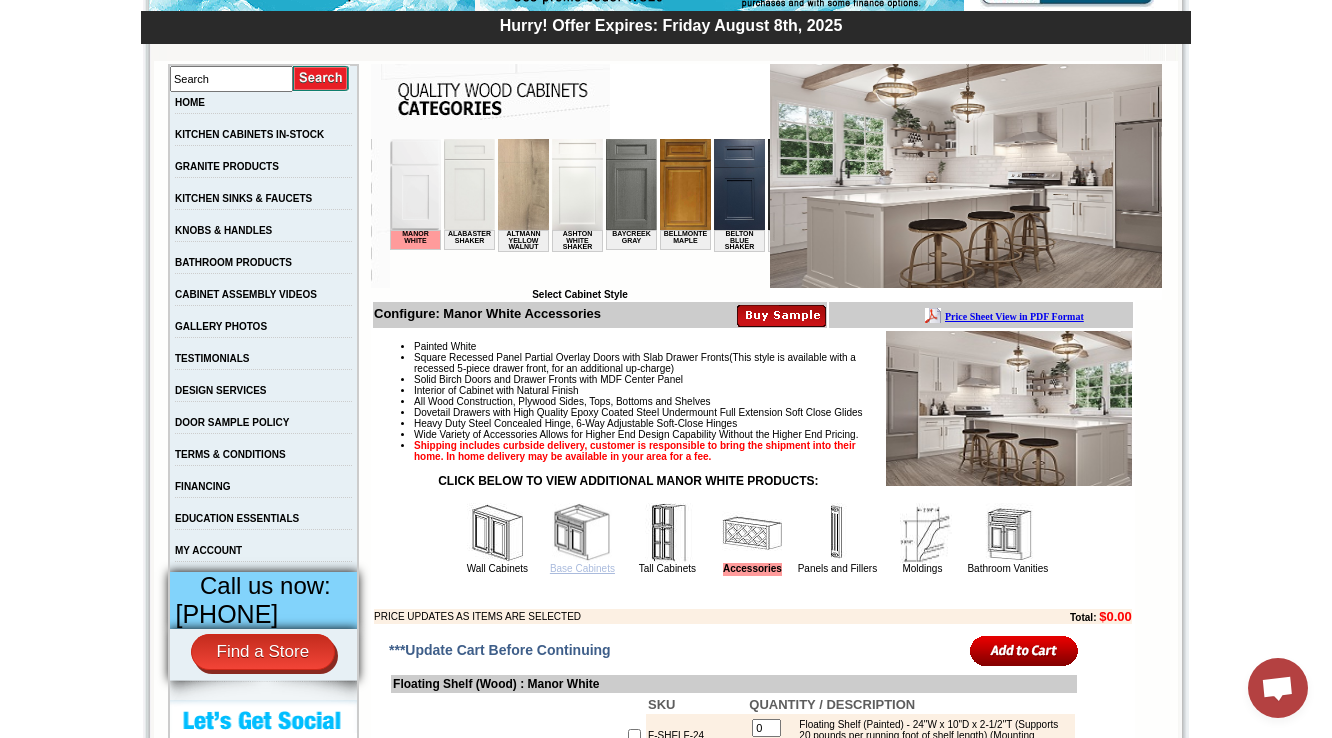 click on "Base Cabinets" at bounding box center (582, 568) 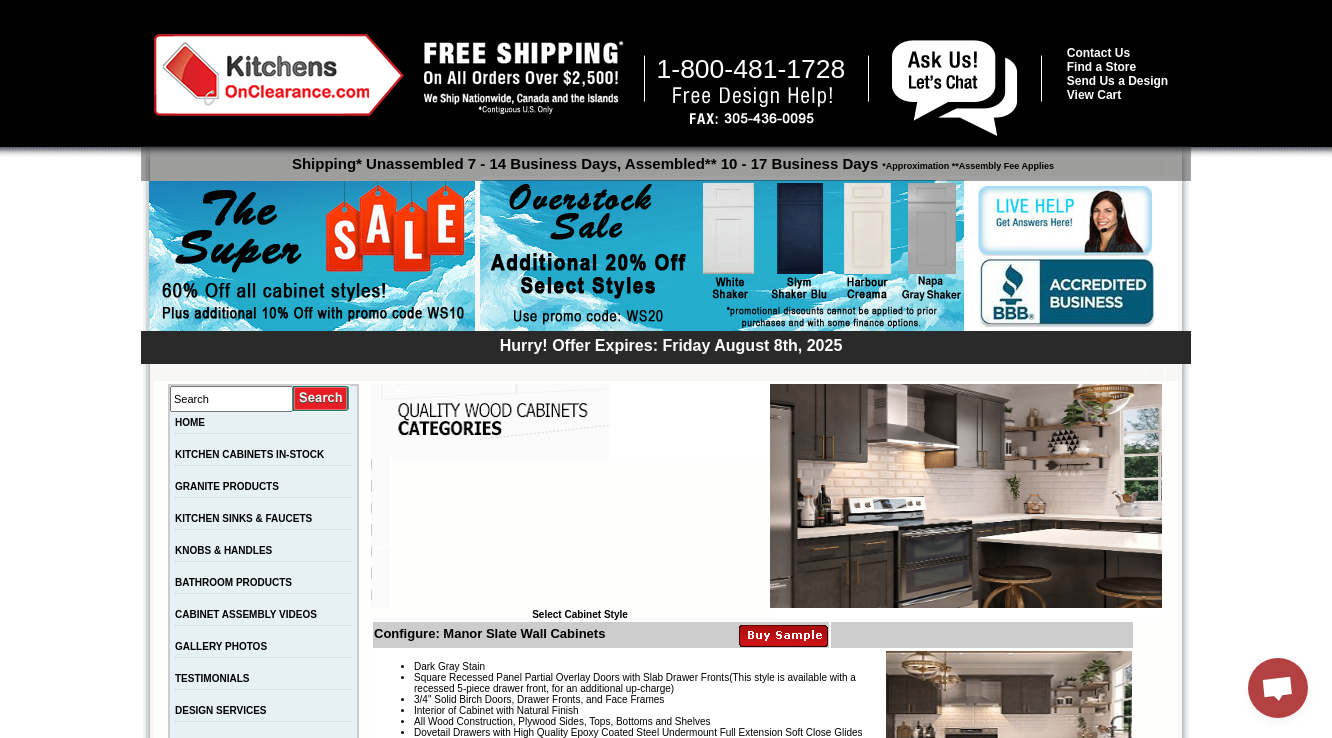 scroll, scrollTop: 0, scrollLeft: 0, axis: both 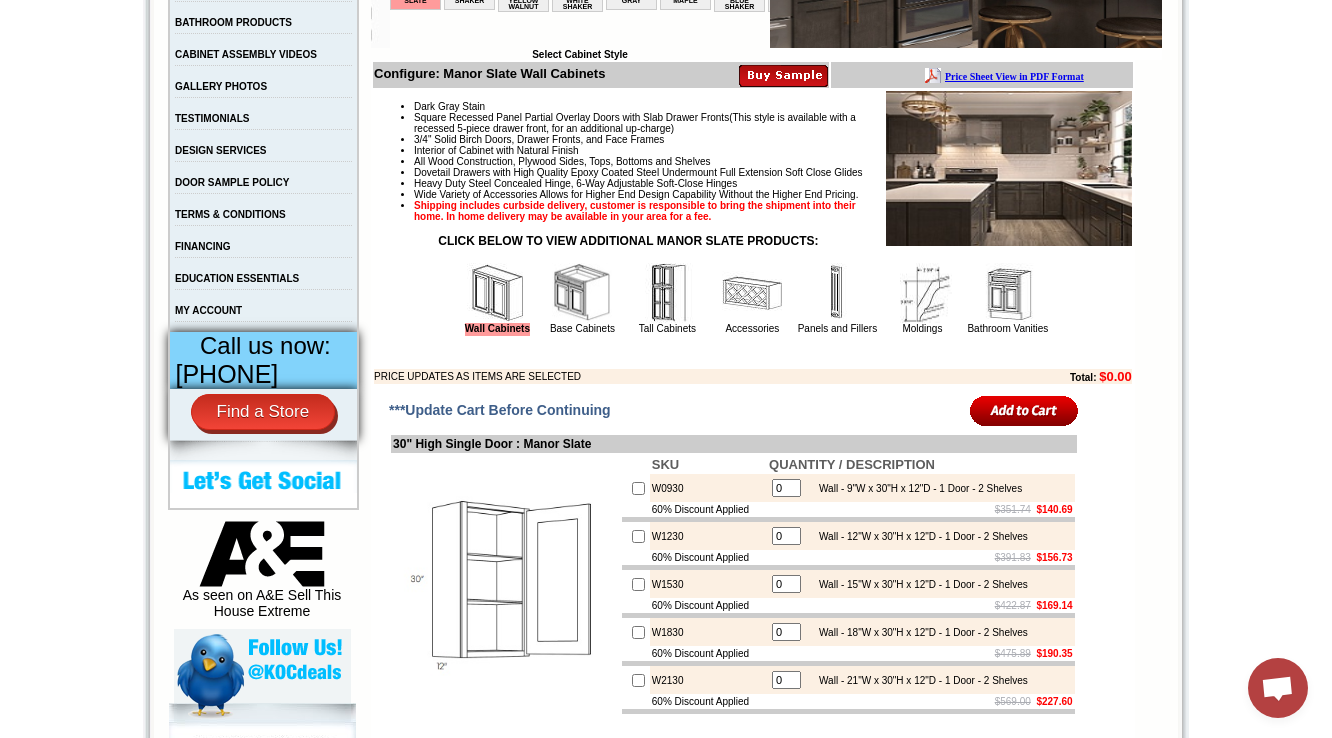 click at bounding box center (582, 293) 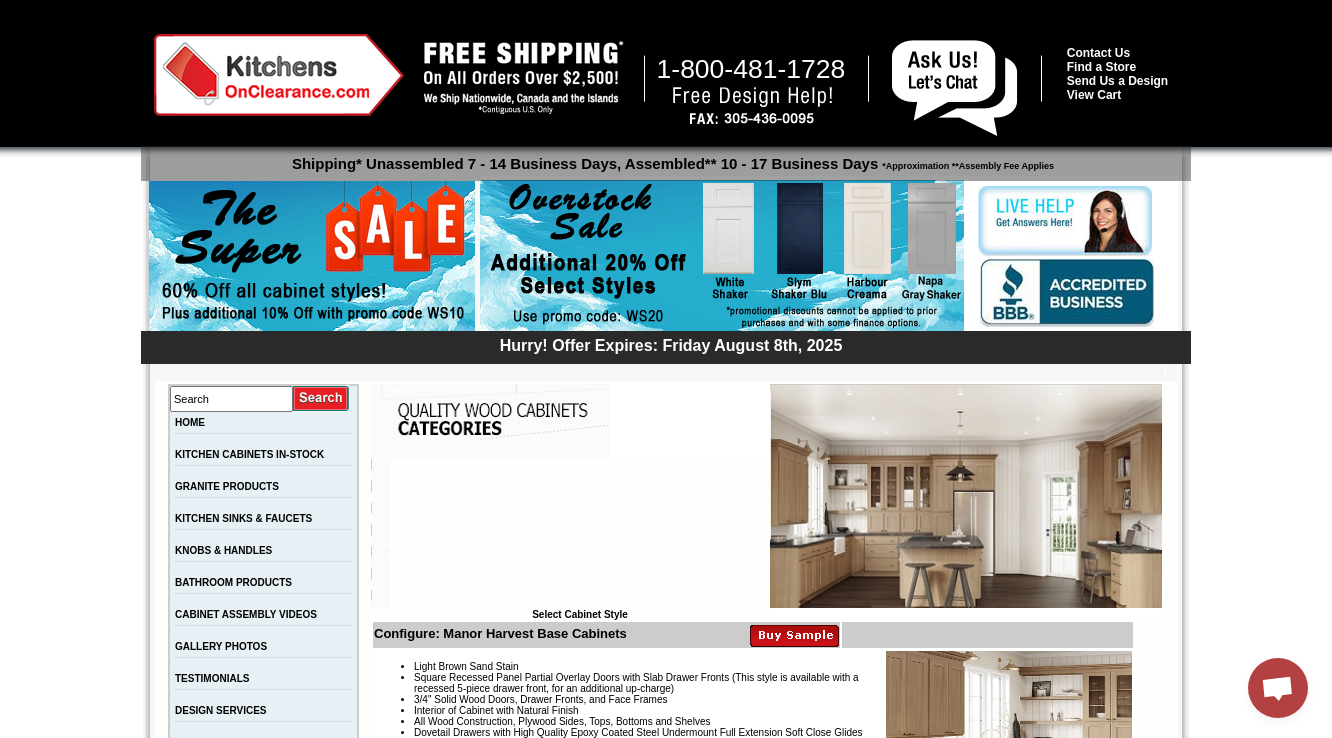 scroll, scrollTop: 0, scrollLeft: 0, axis: both 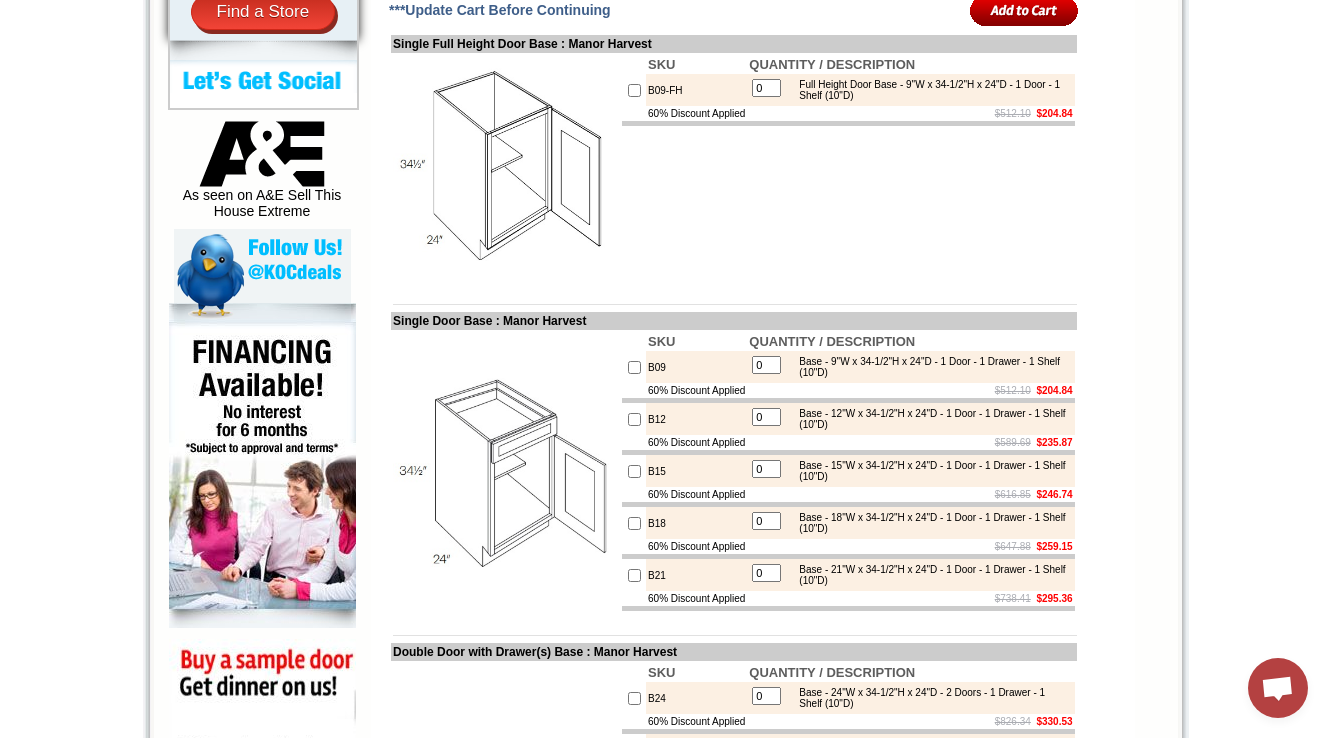 click on "B09" at bounding box center (696, 367) 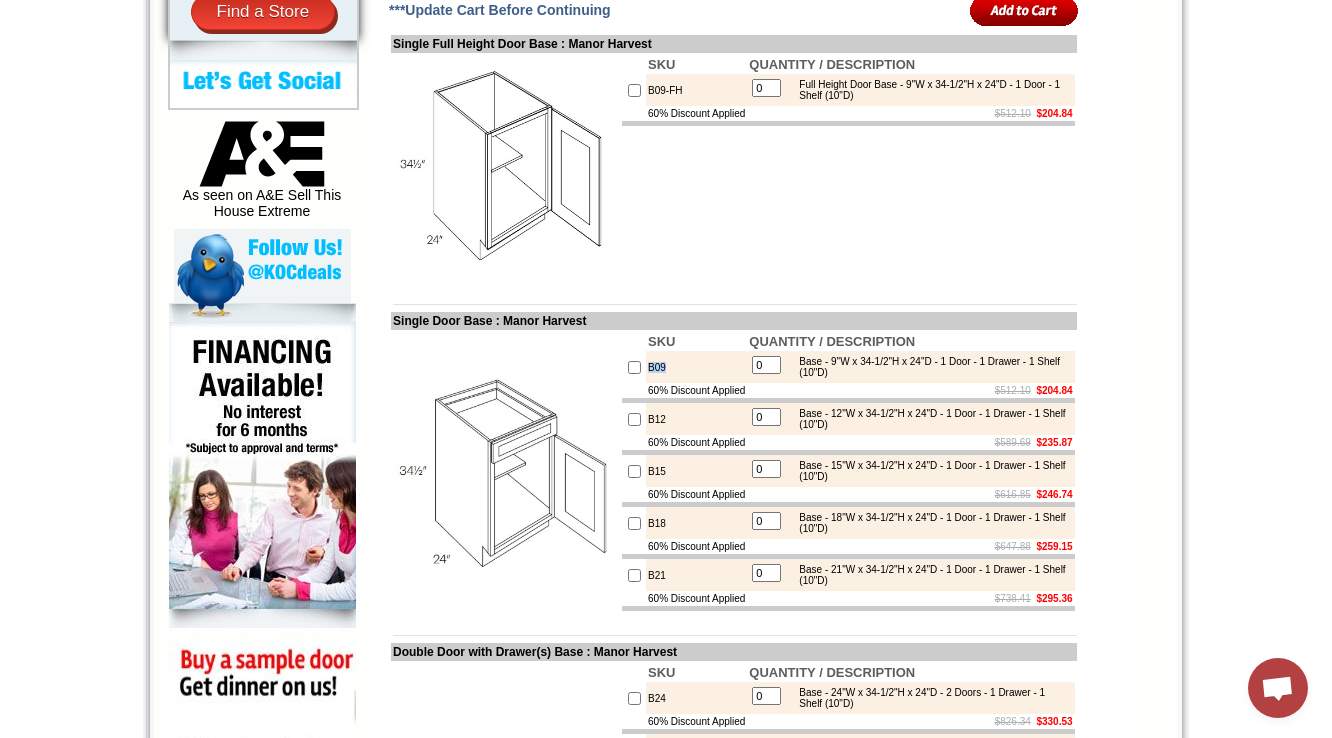 click on "B09" at bounding box center [696, 367] 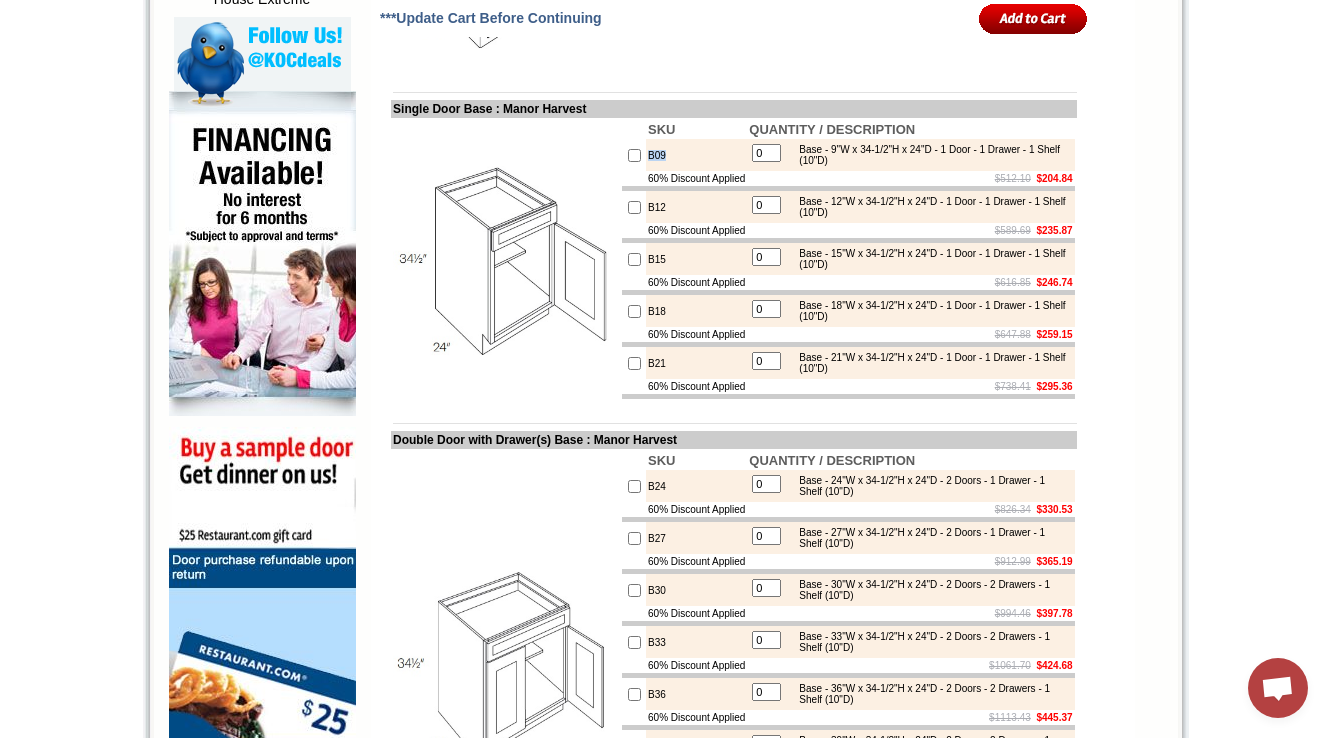 scroll, scrollTop: 1200, scrollLeft: 0, axis: vertical 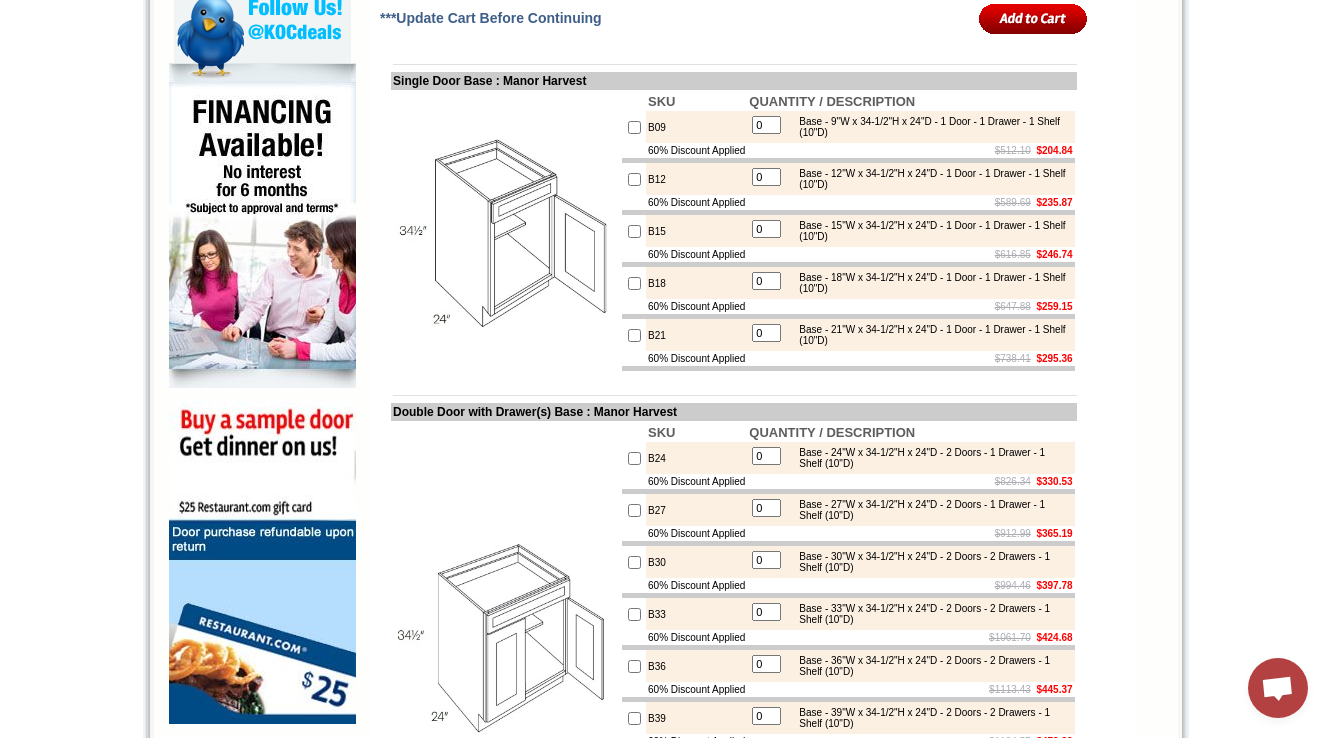 click on "$512.10    $204.84" at bounding box center (910, 150) 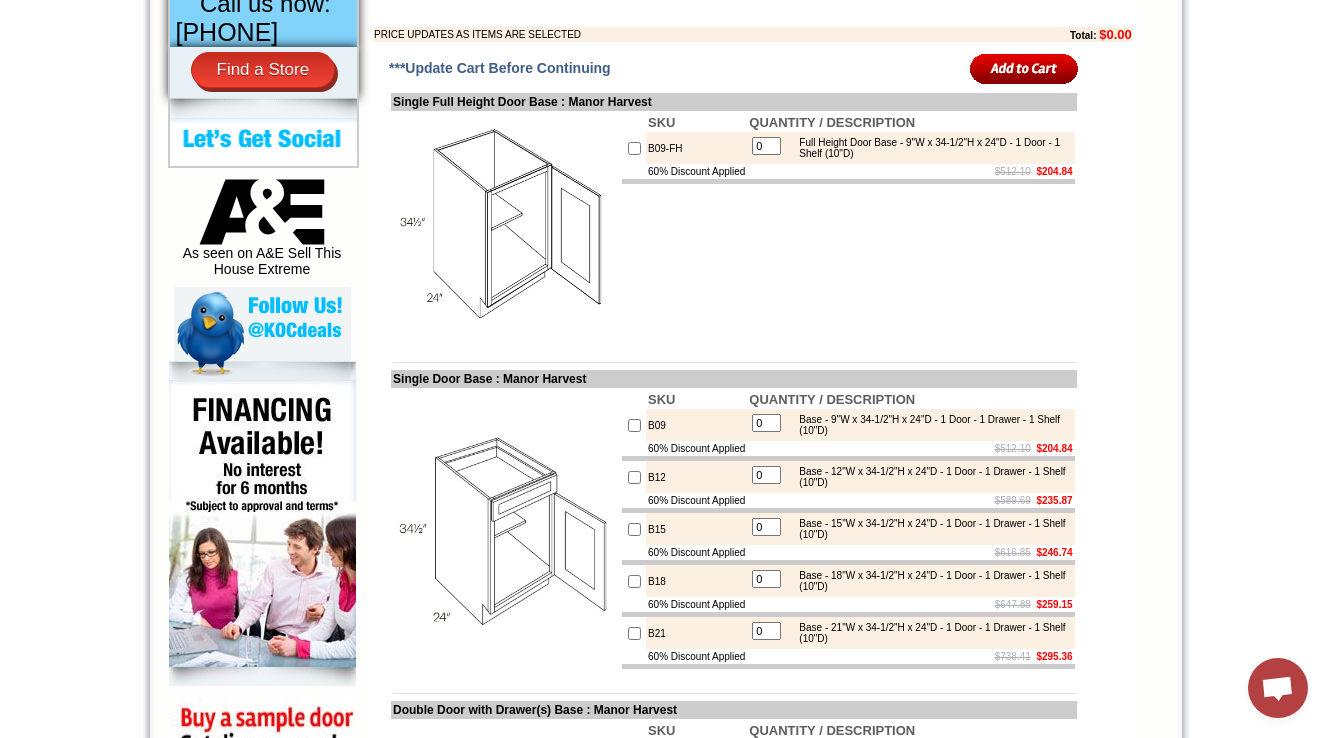 scroll, scrollTop: 880, scrollLeft: 0, axis: vertical 